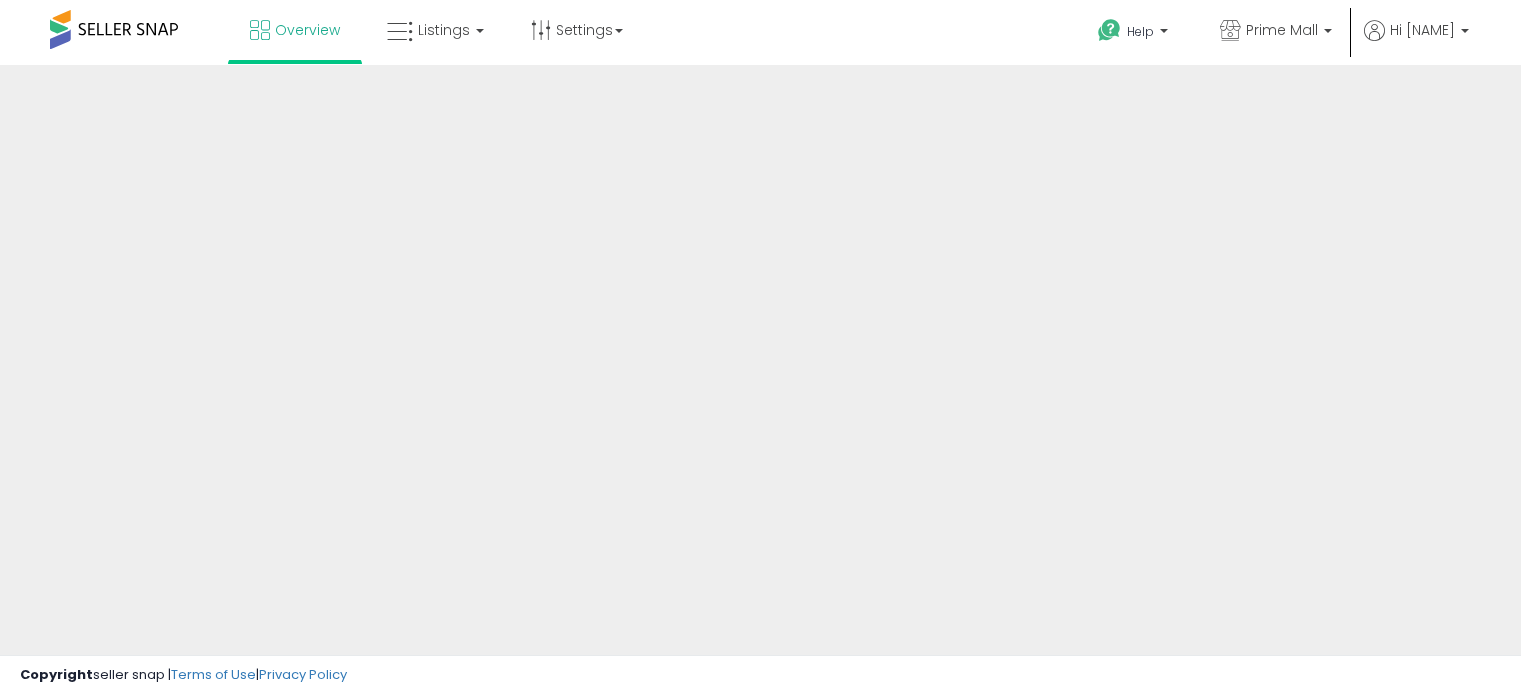 scroll, scrollTop: 0, scrollLeft: 0, axis: both 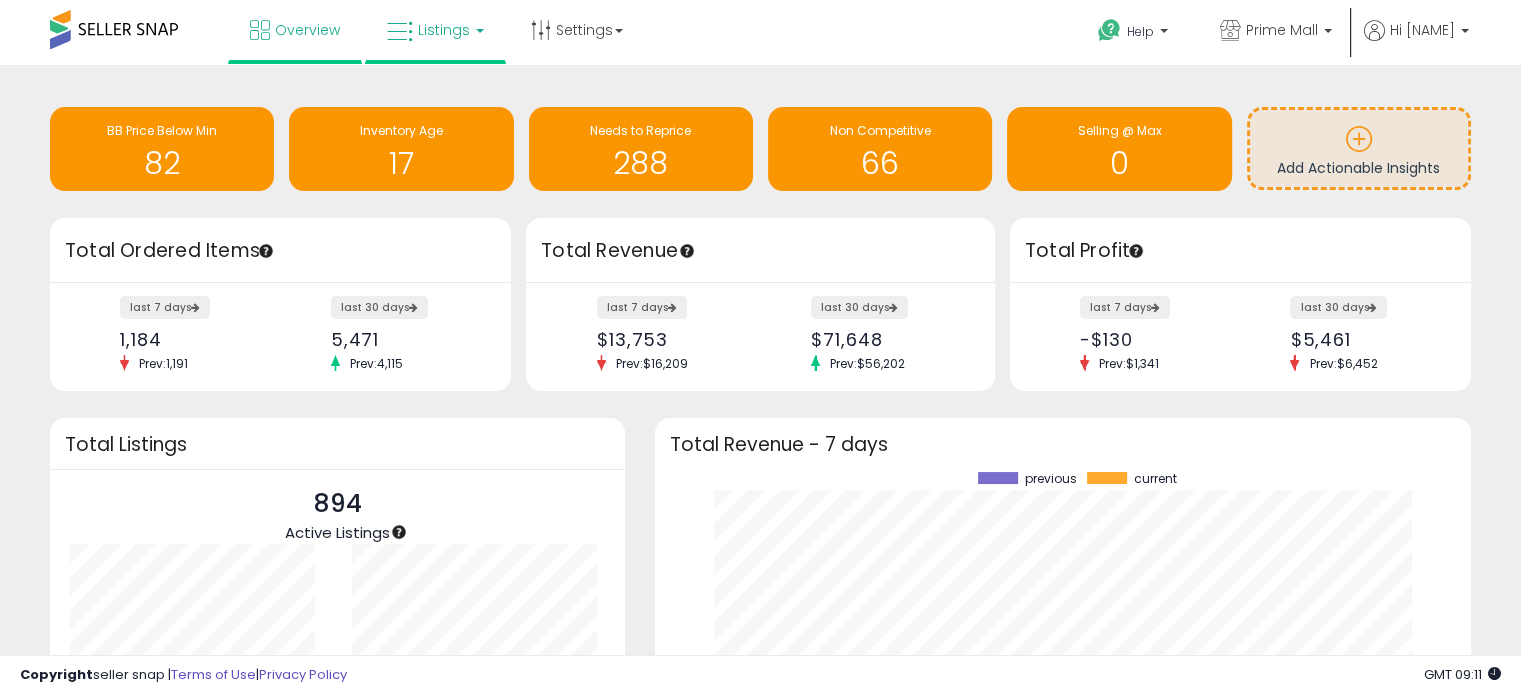 click on "Listings" at bounding box center [444, 30] 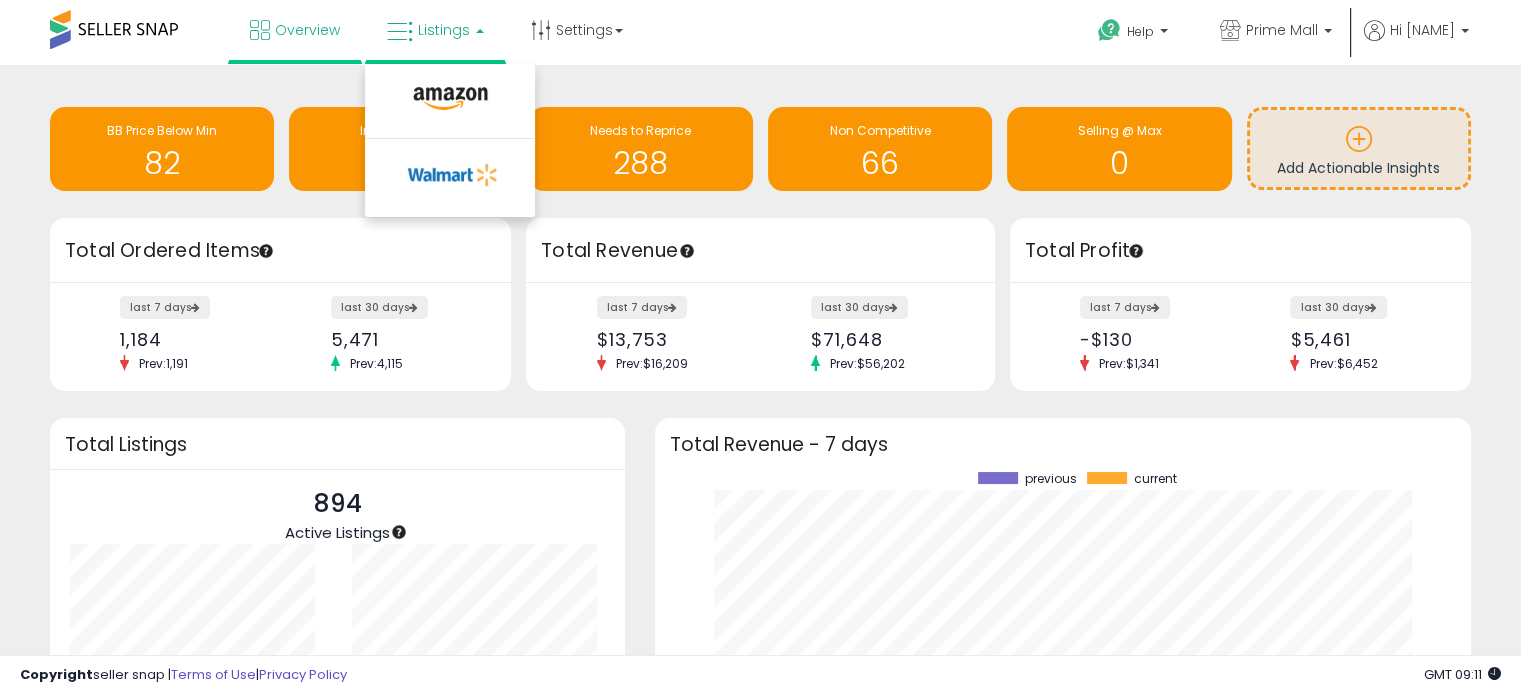 click at bounding box center (450, 103) 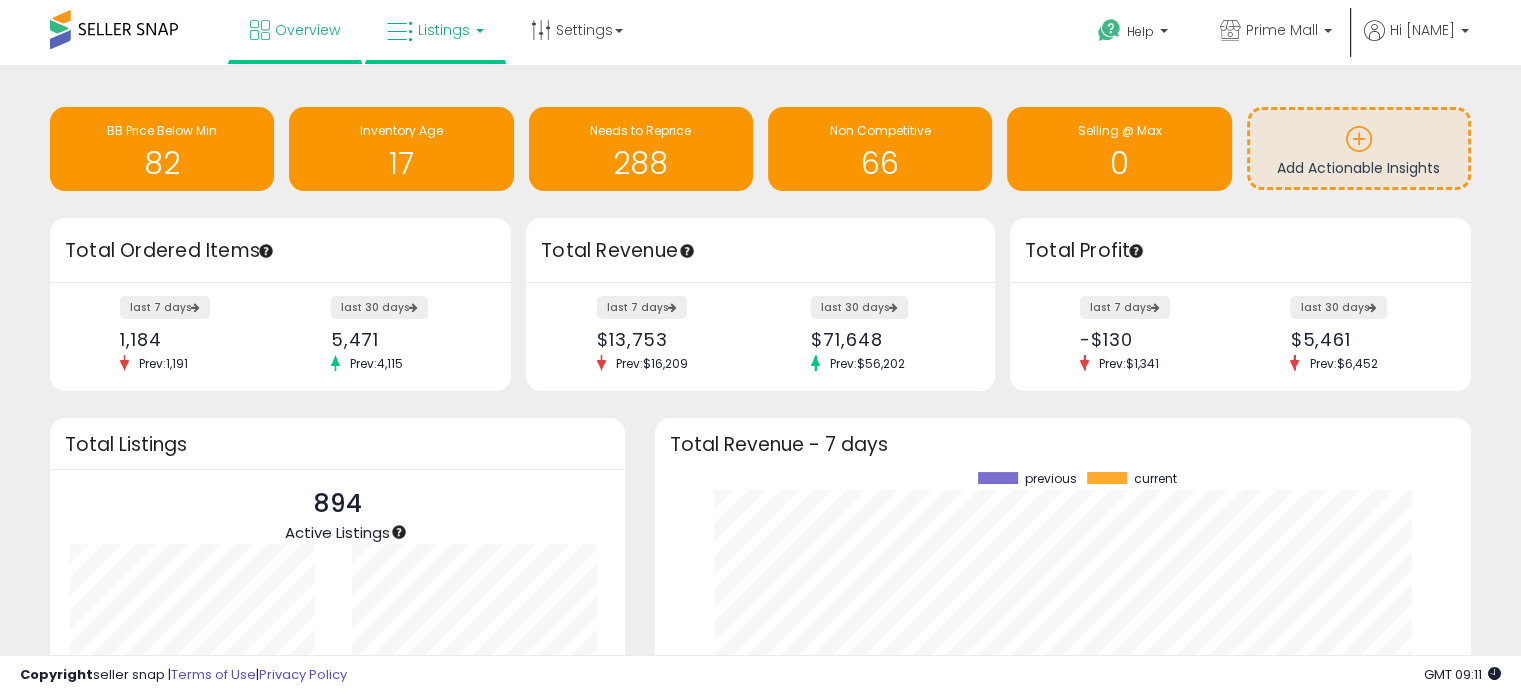 click on "Listings" at bounding box center (444, 30) 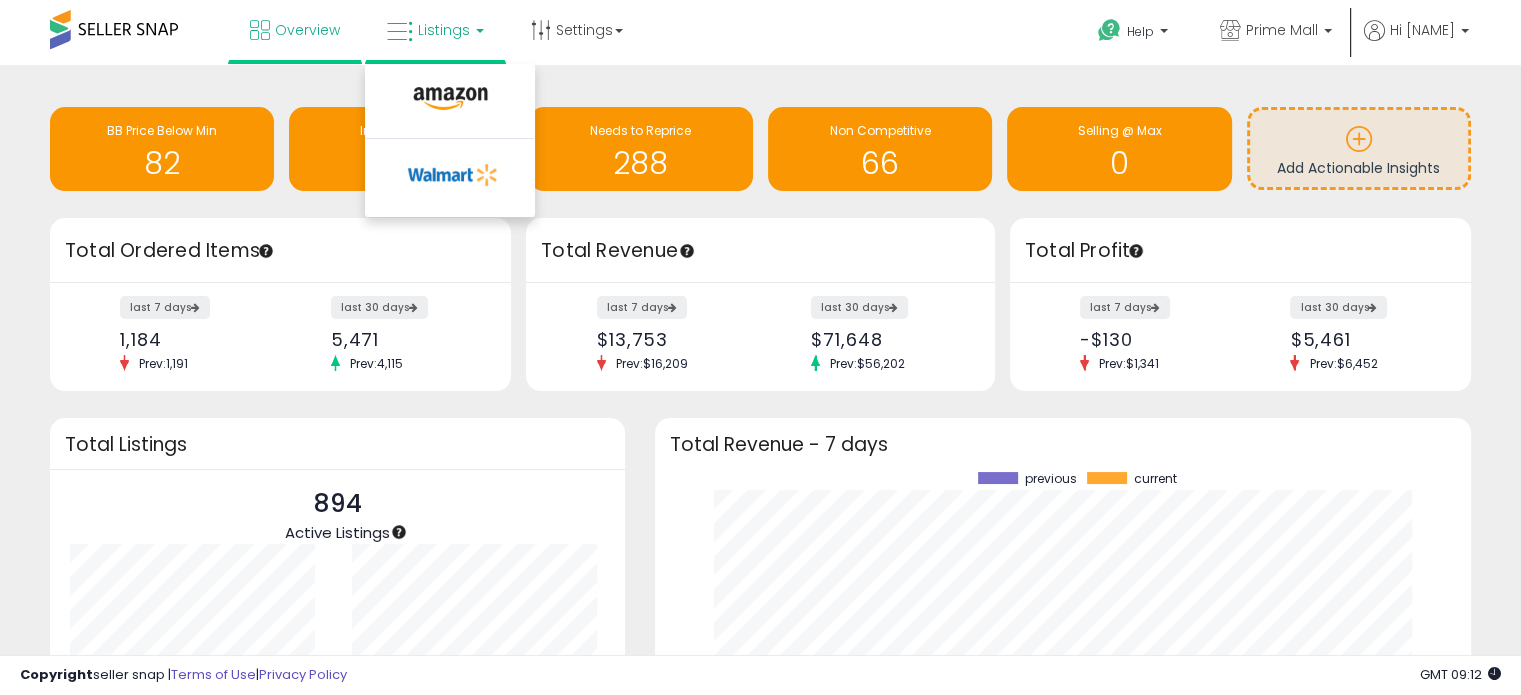 click at bounding box center [450, 103] 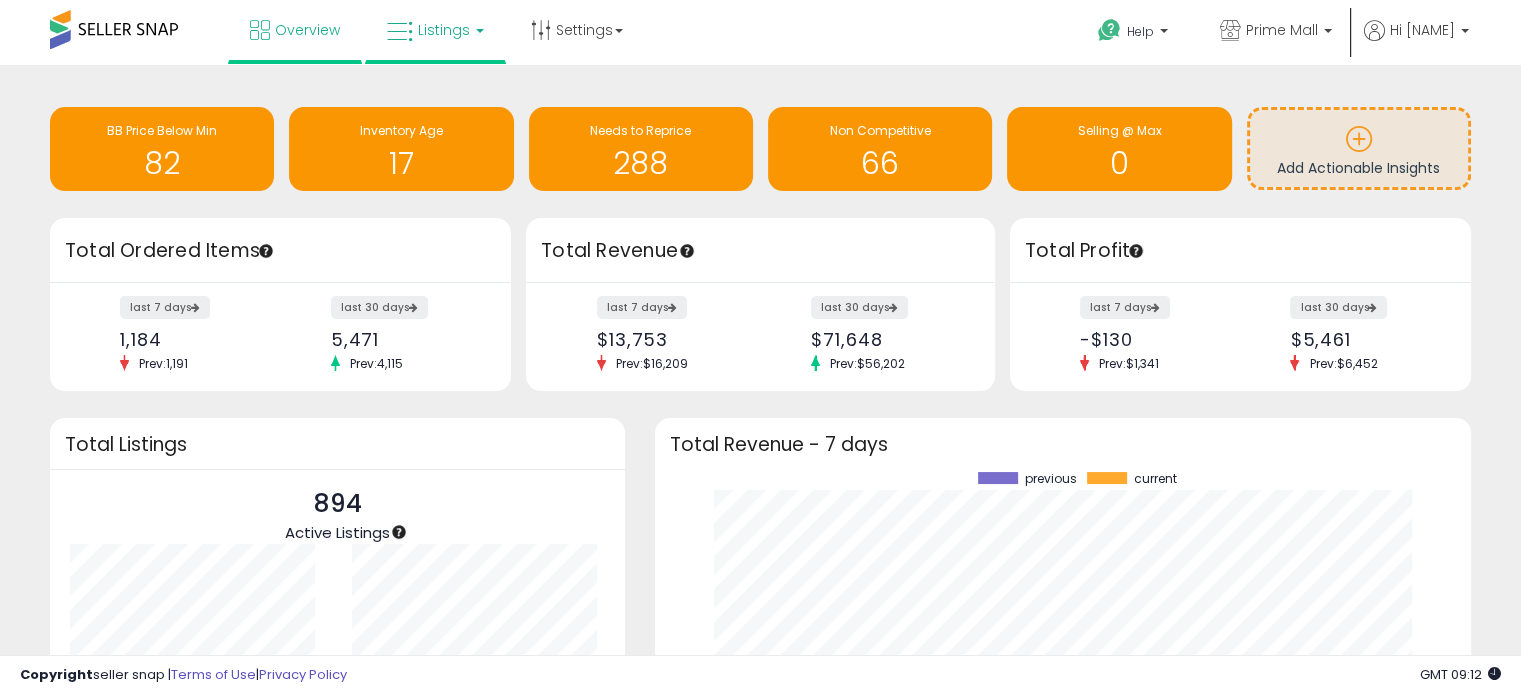 click on "Listings" at bounding box center (444, 30) 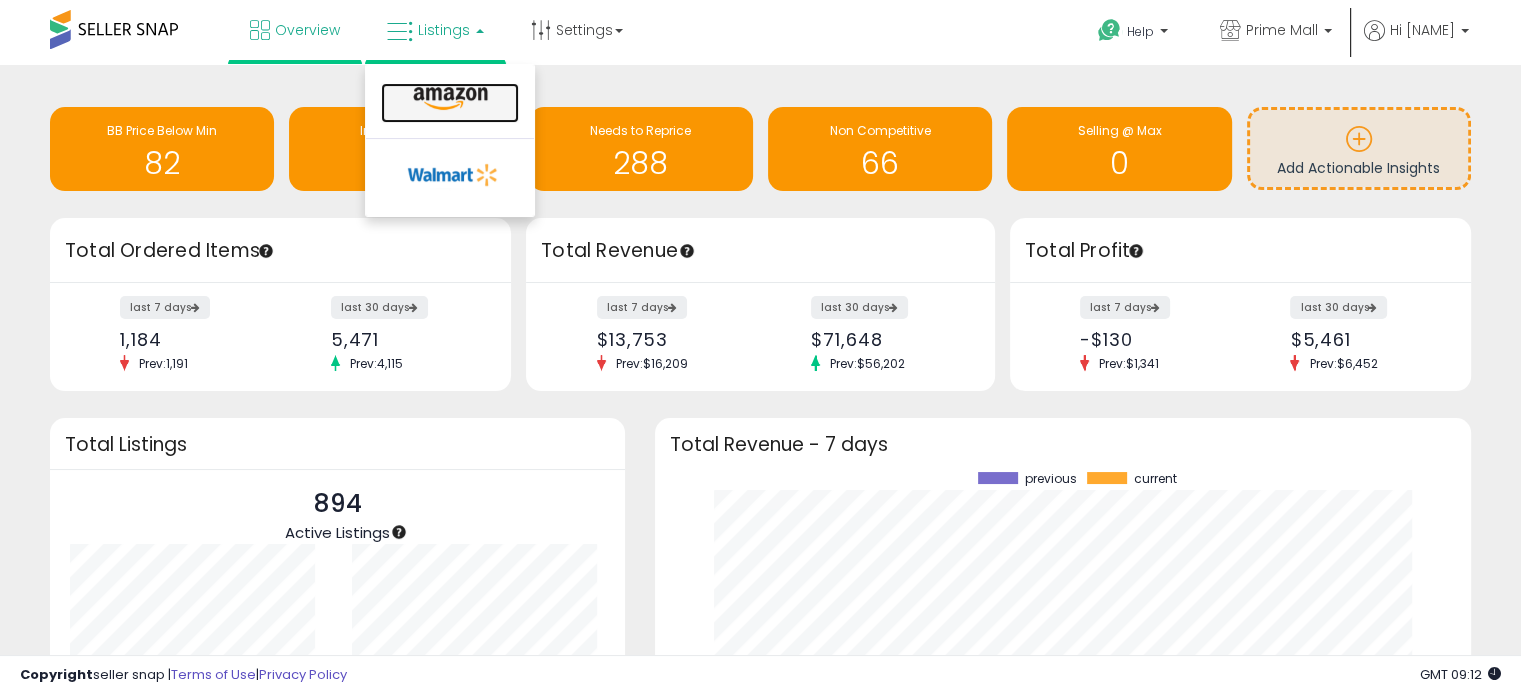 click at bounding box center [450, 103] 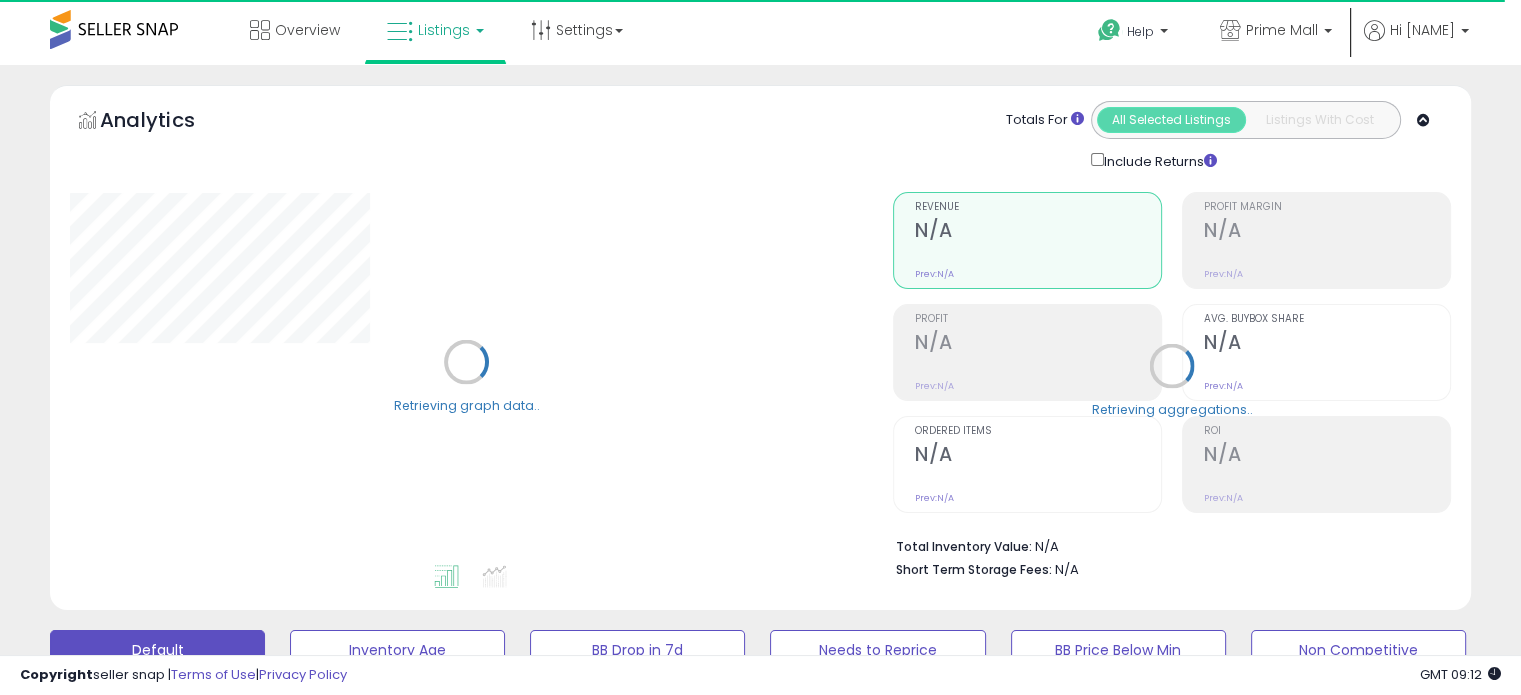scroll, scrollTop: 300, scrollLeft: 0, axis: vertical 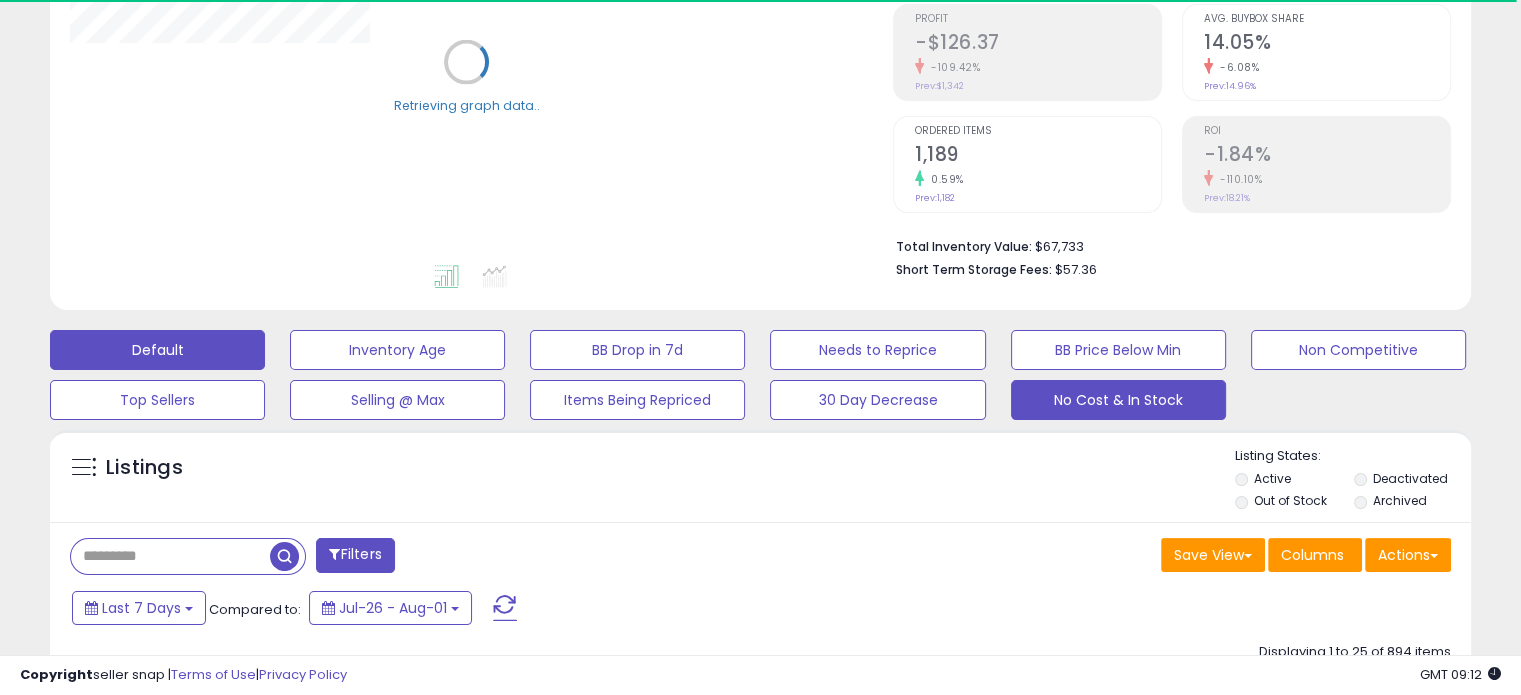 click on "No Cost & In Stock" at bounding box center (397, 350) 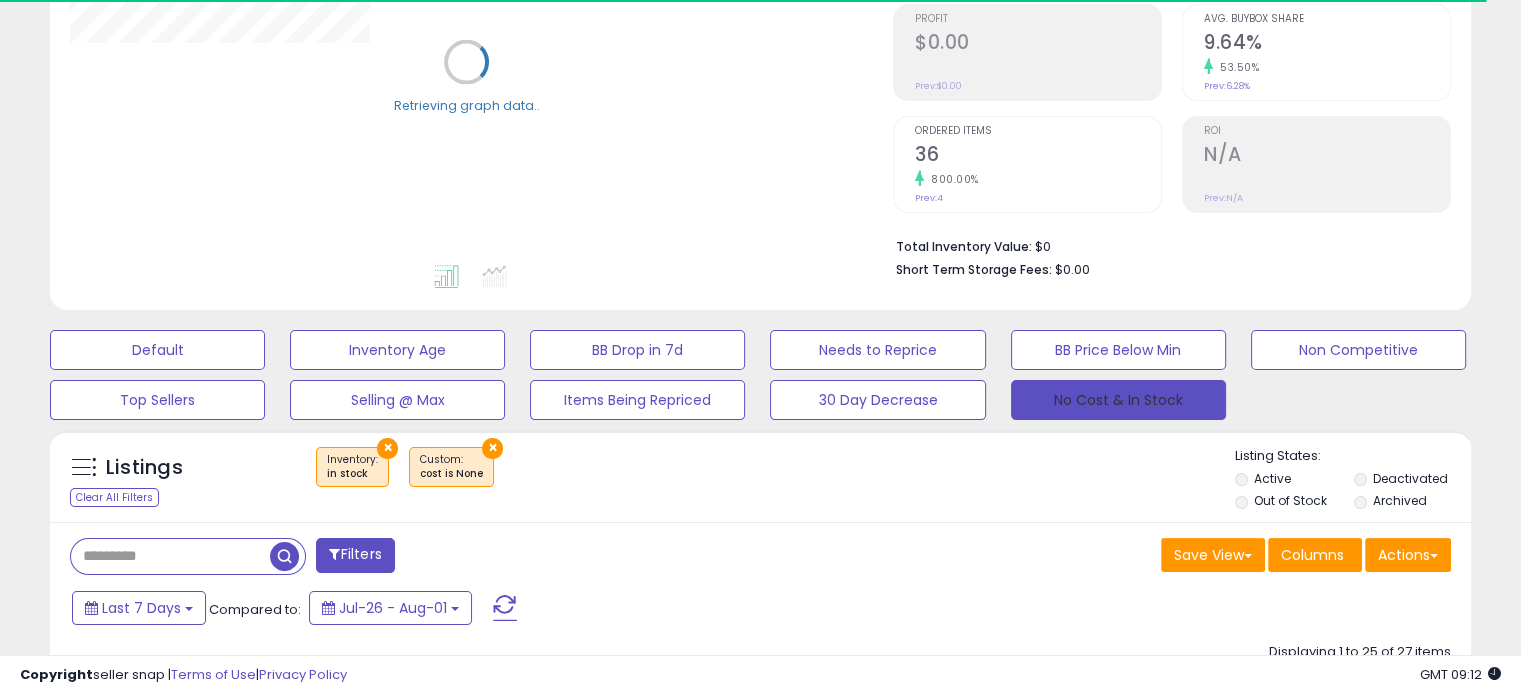 click on "No Cost & In Stock" at bounding box center (1118, 400) 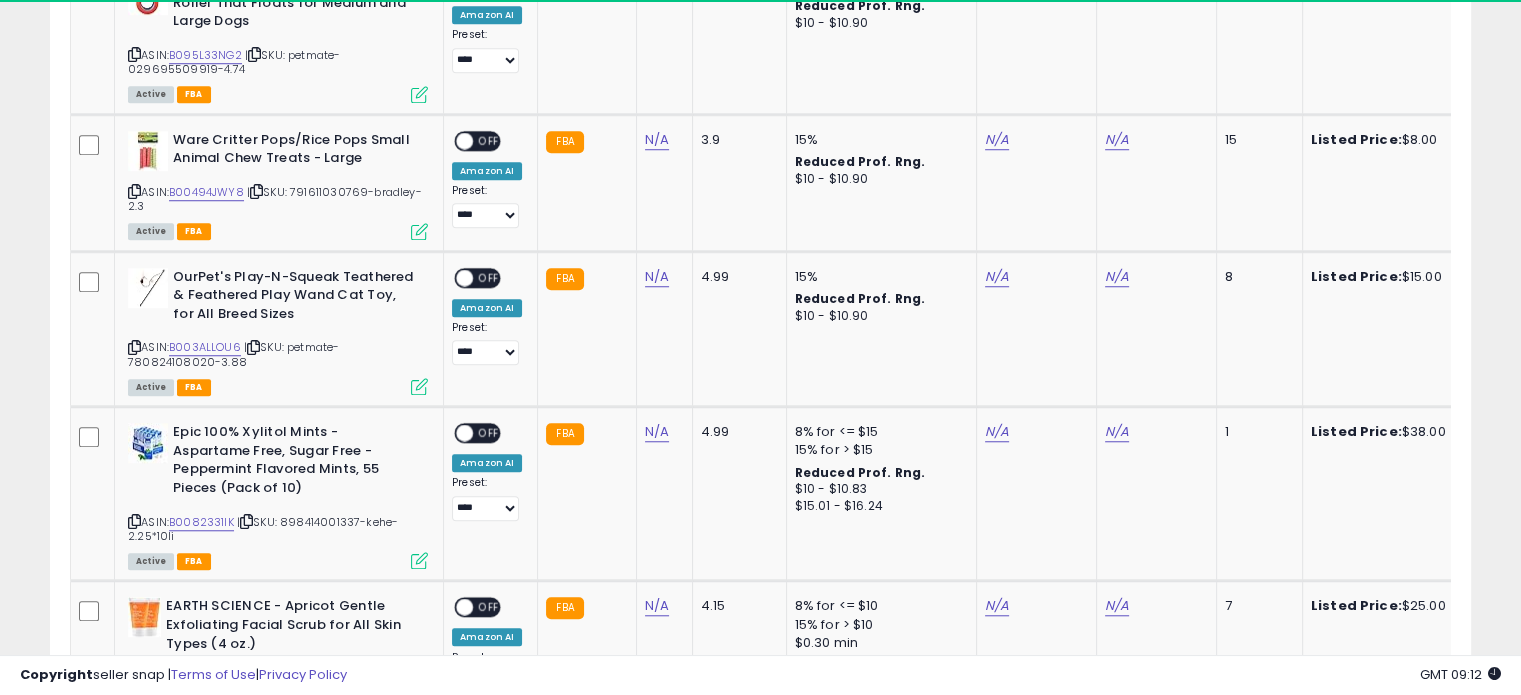 scroll, scrollTop: 0, scrollLeft: 0, axis: both 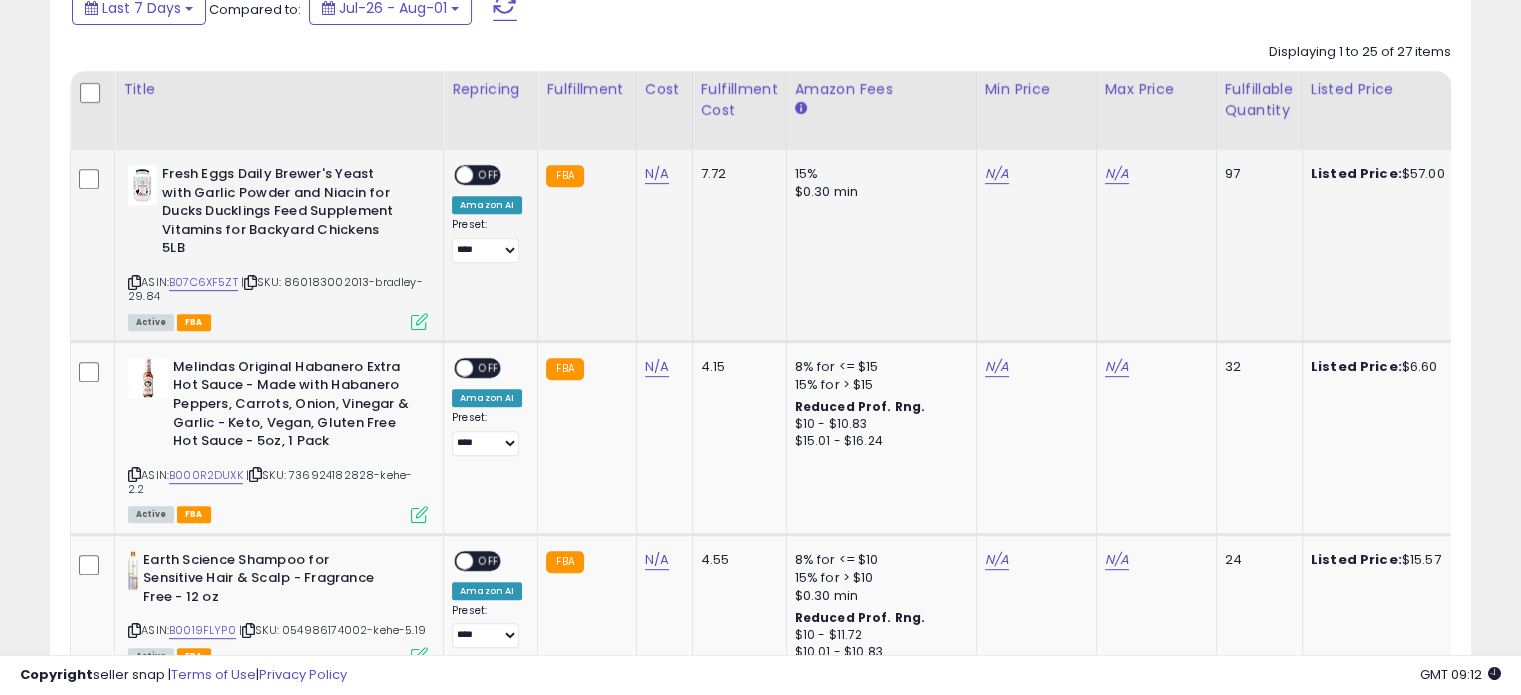 click on "FBA" 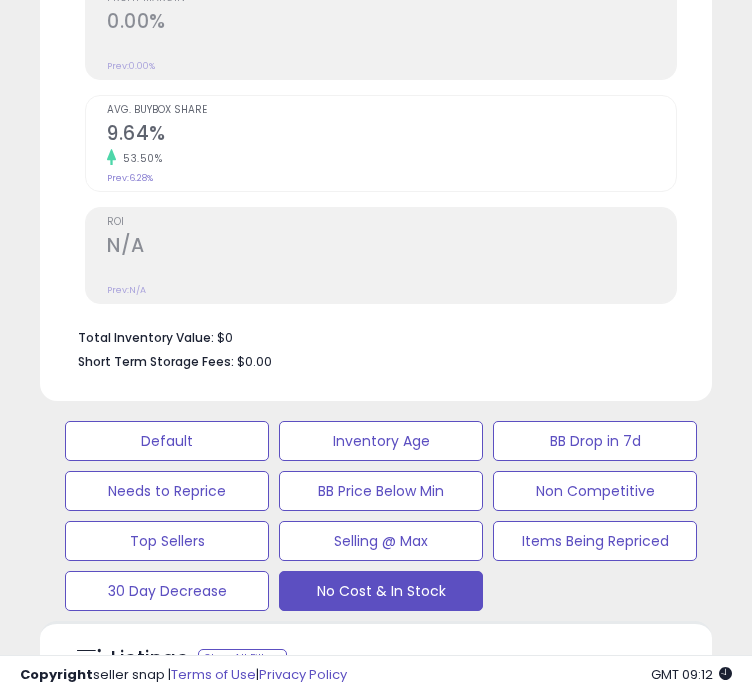 scroll, scrollTop: 389, scrollLeft: 641, axis: both 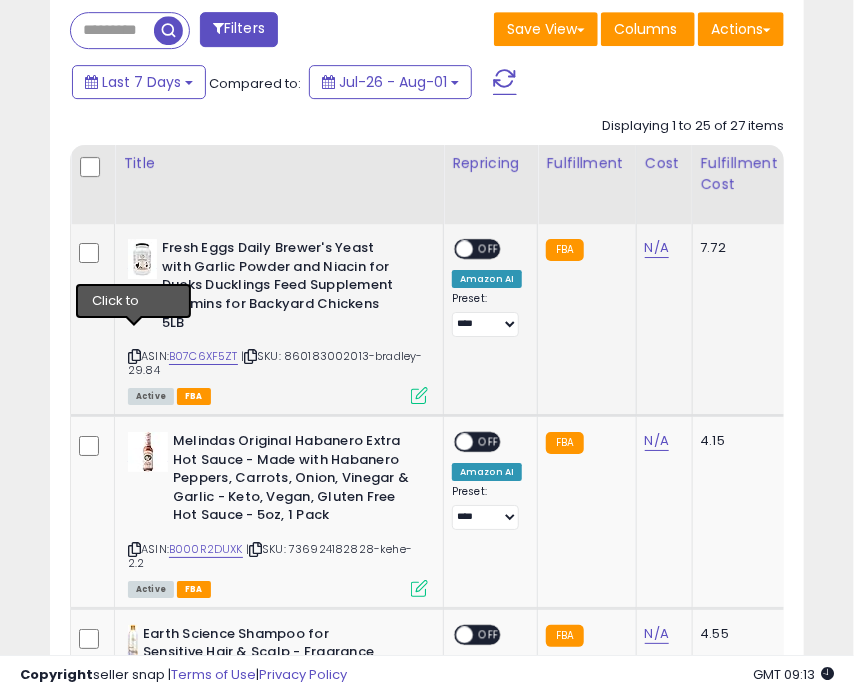 click at bounding box center (134, 356) 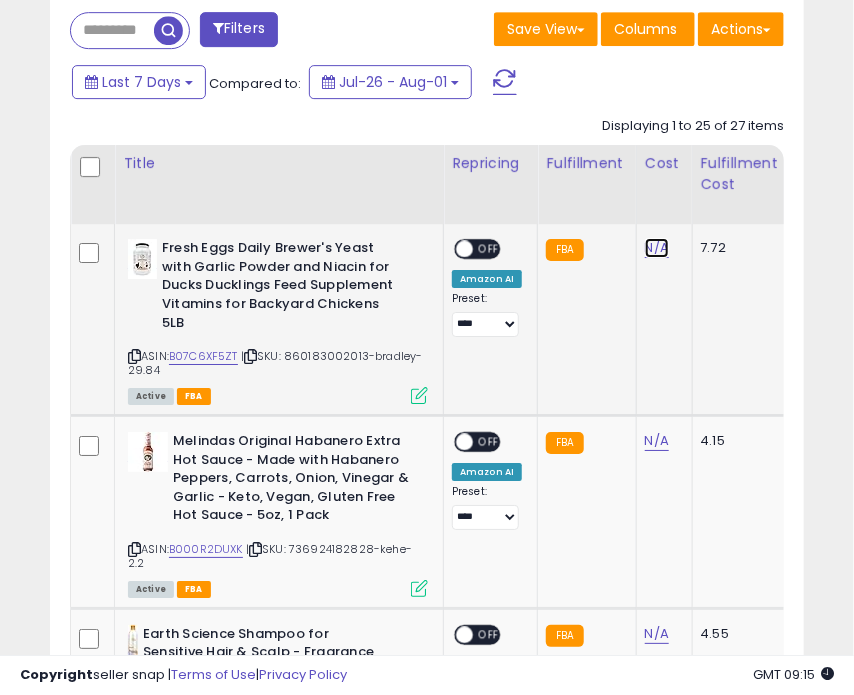 click on "N/A" at bounding box center (657, 248) 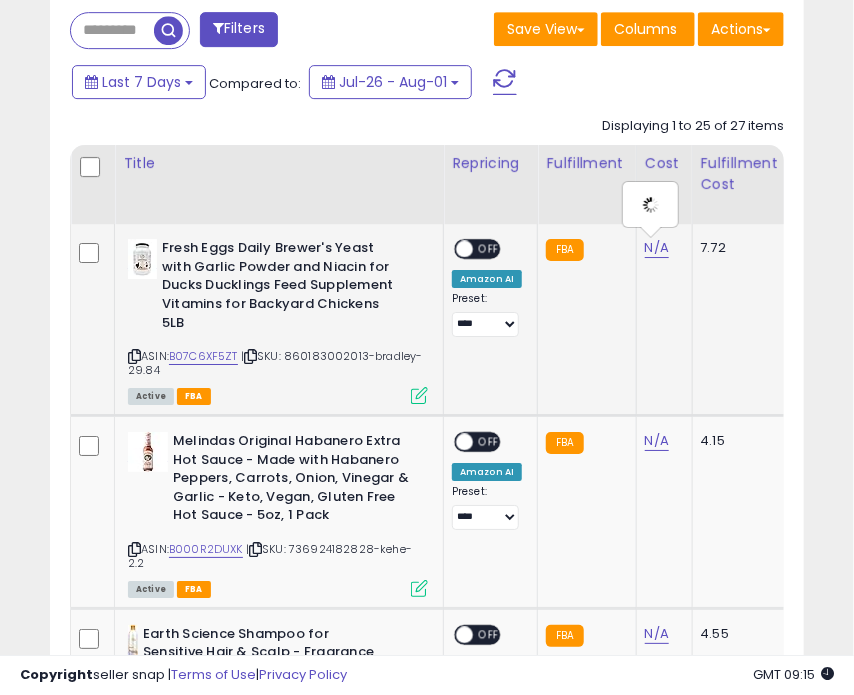scroll, scrollTop: 0, scrollLeft: 65, axis: horizontal 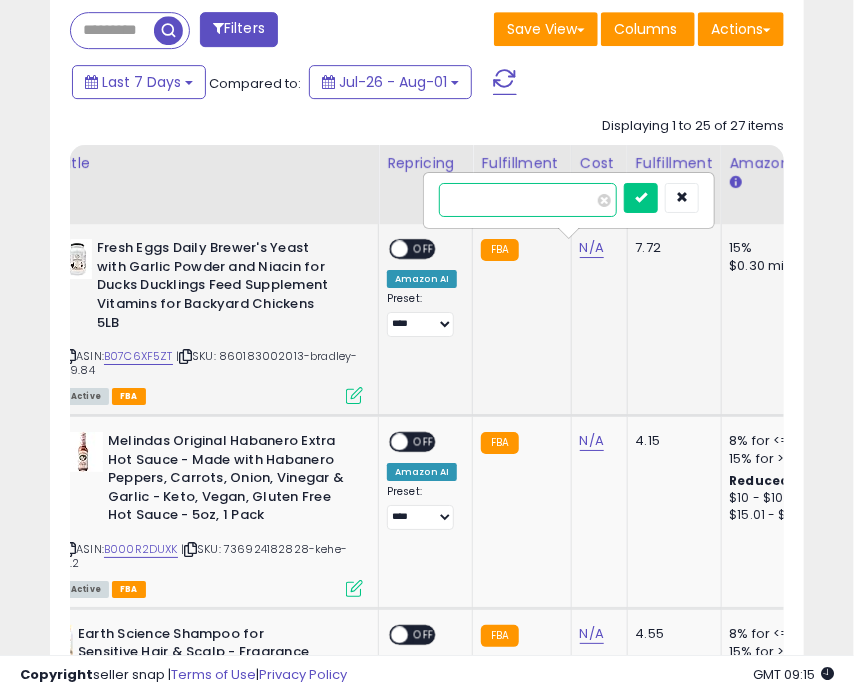type on "**" 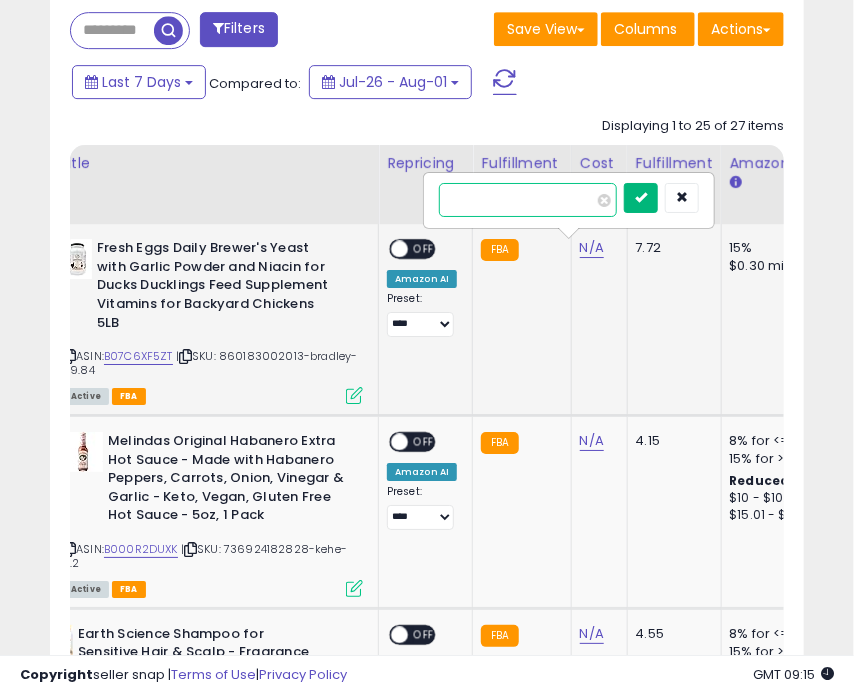 type on "*****" 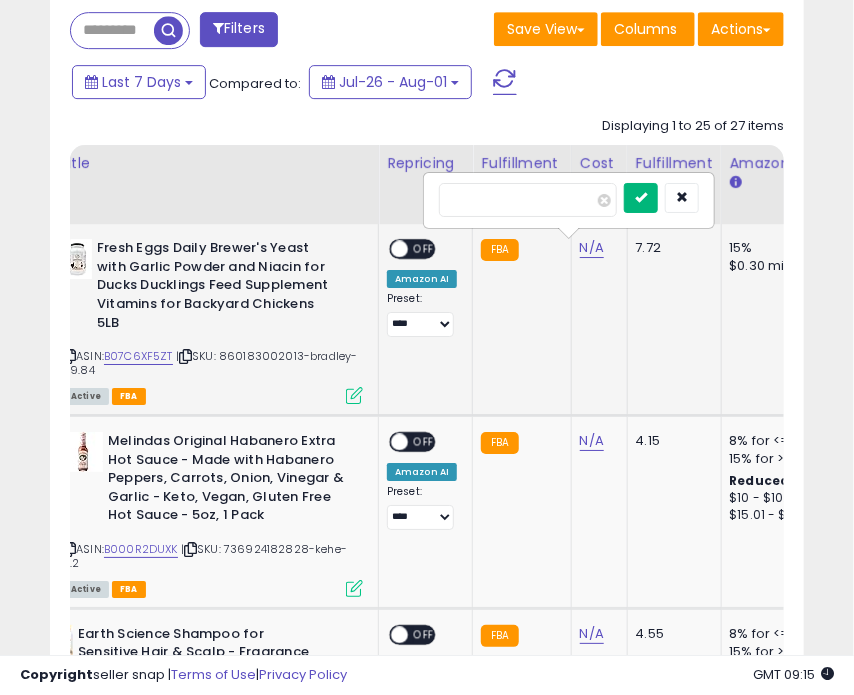 click at bounding box center [641, 197] 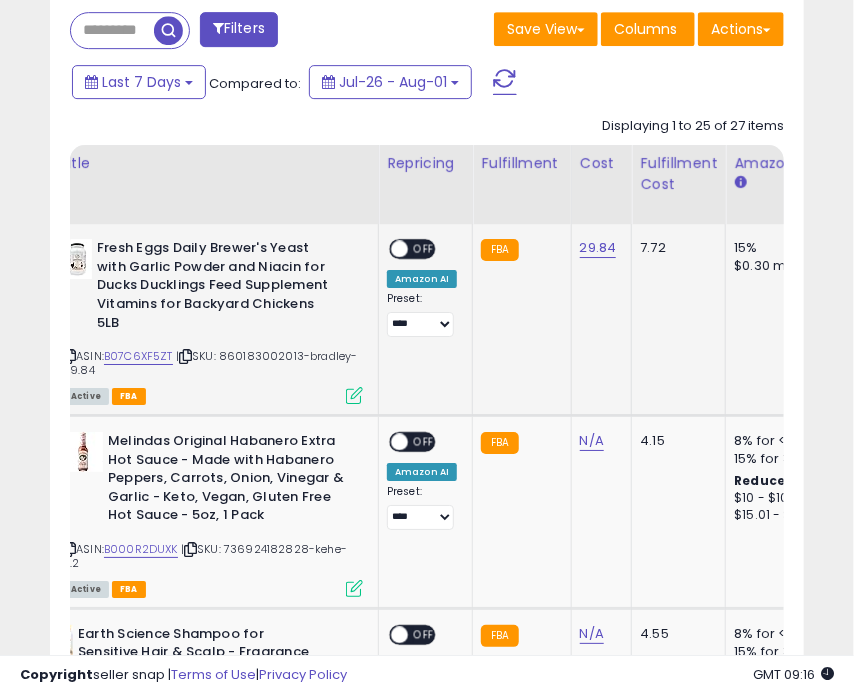 click on "OFF" at bounding box center [424, 249] 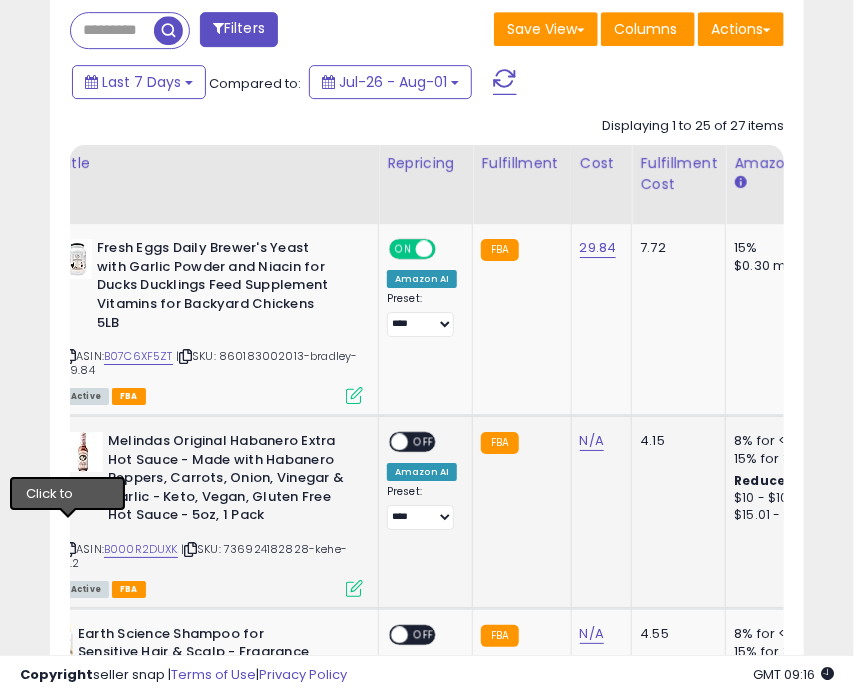 click at bounding box center (69, 549) 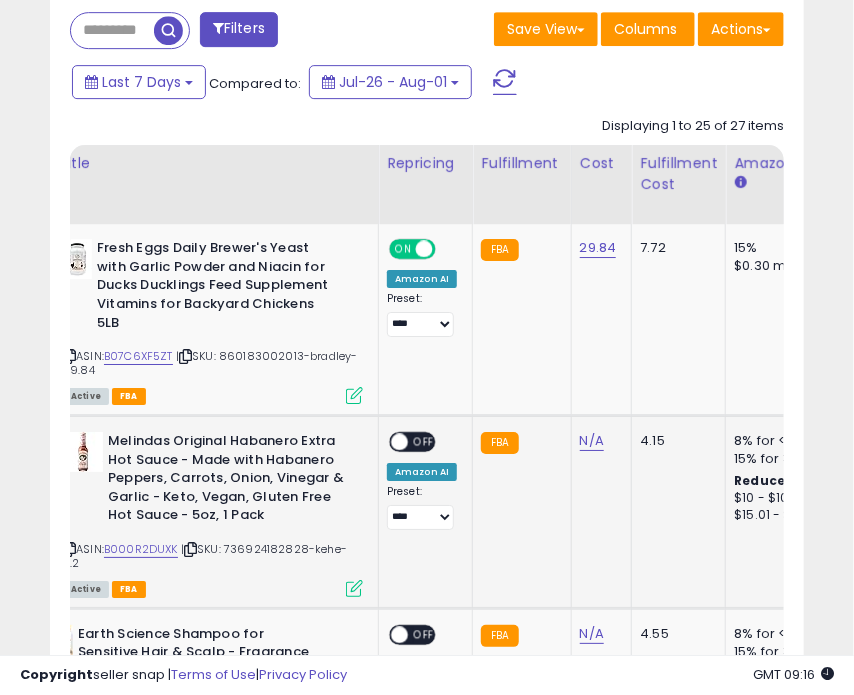 click at bounding box center (69, 549) 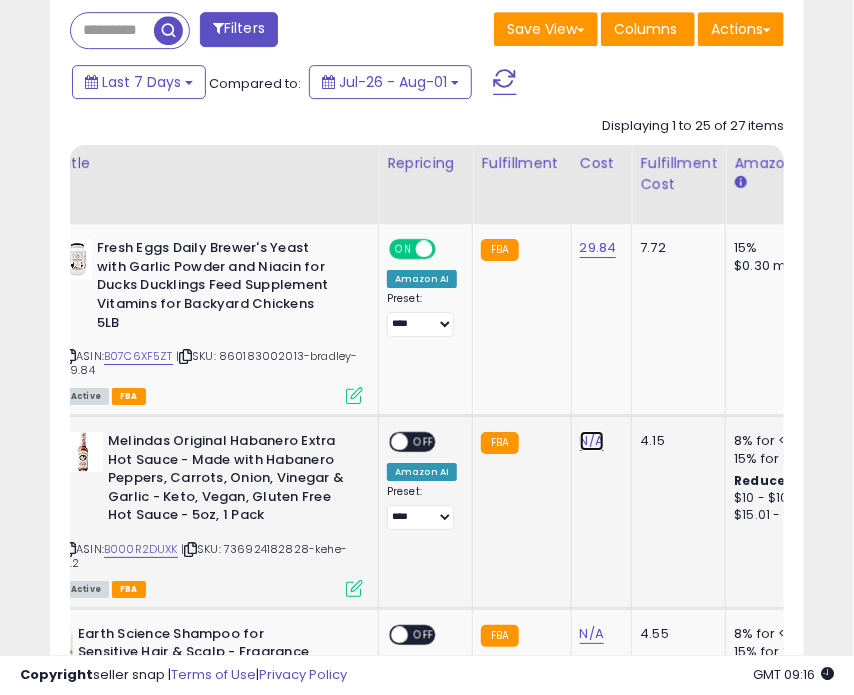click on "N/A" at bounding box center [592, 441] 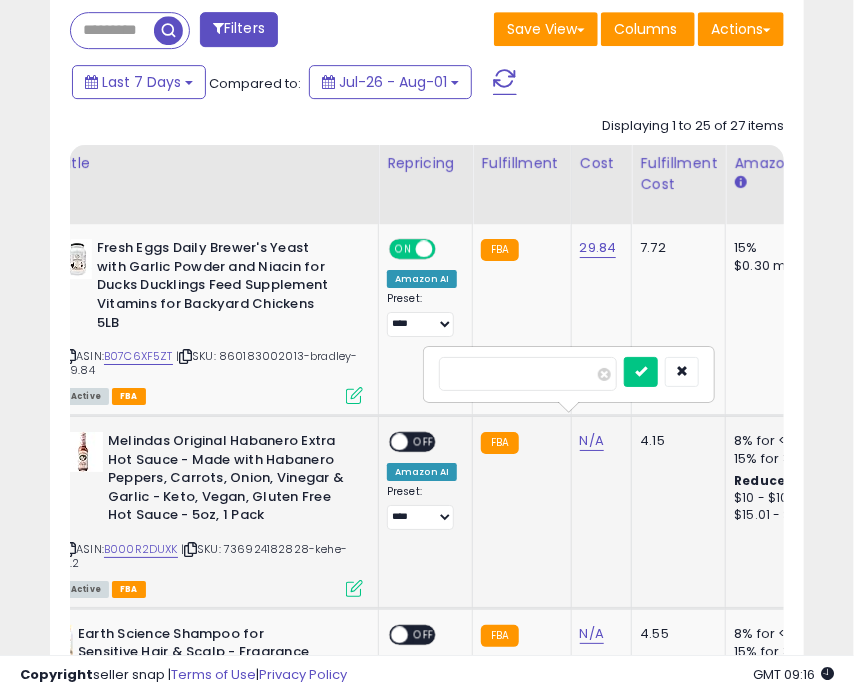 type on "*" 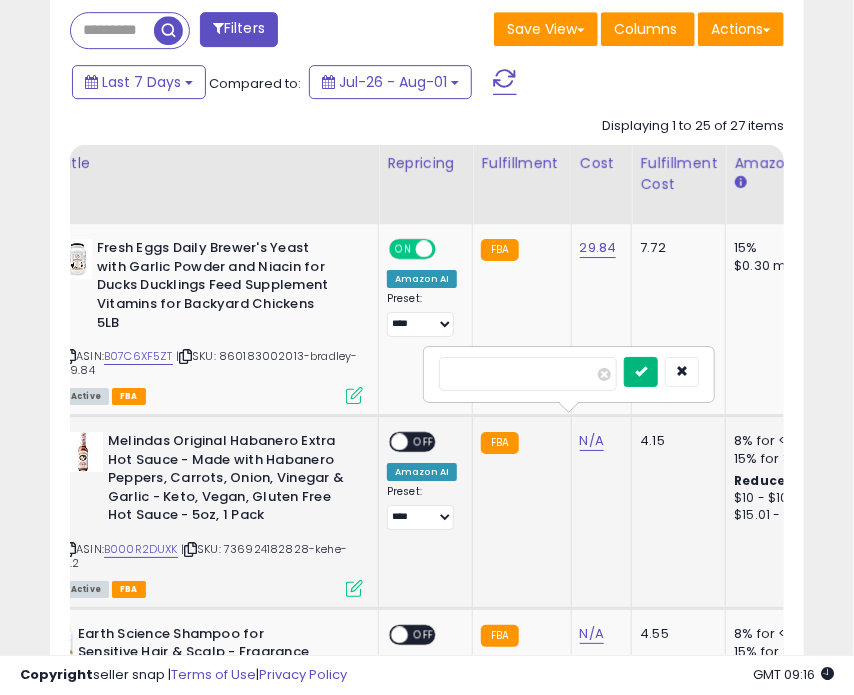 type on "****" 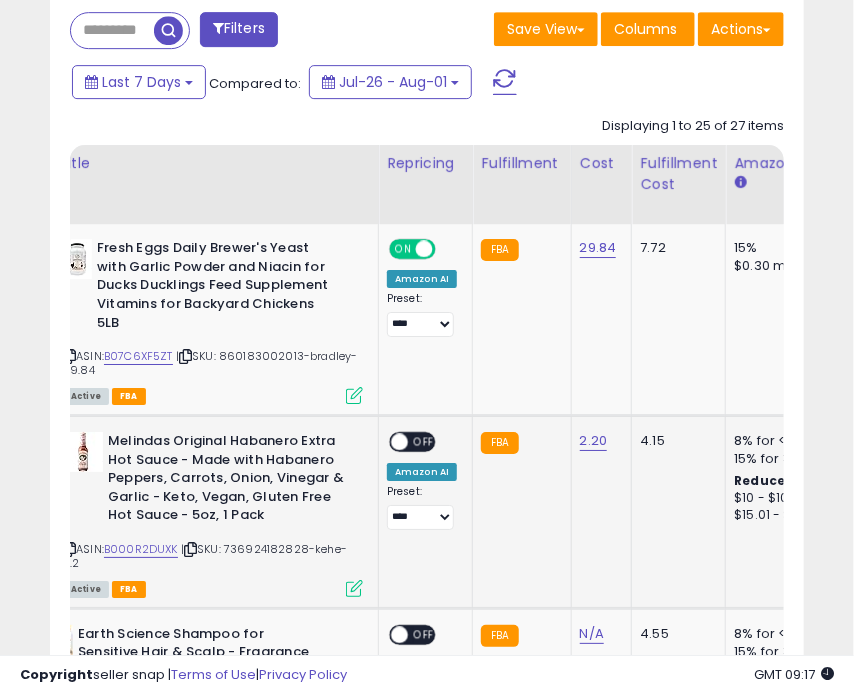 click on "OFF" at bounding box center (424, 442) 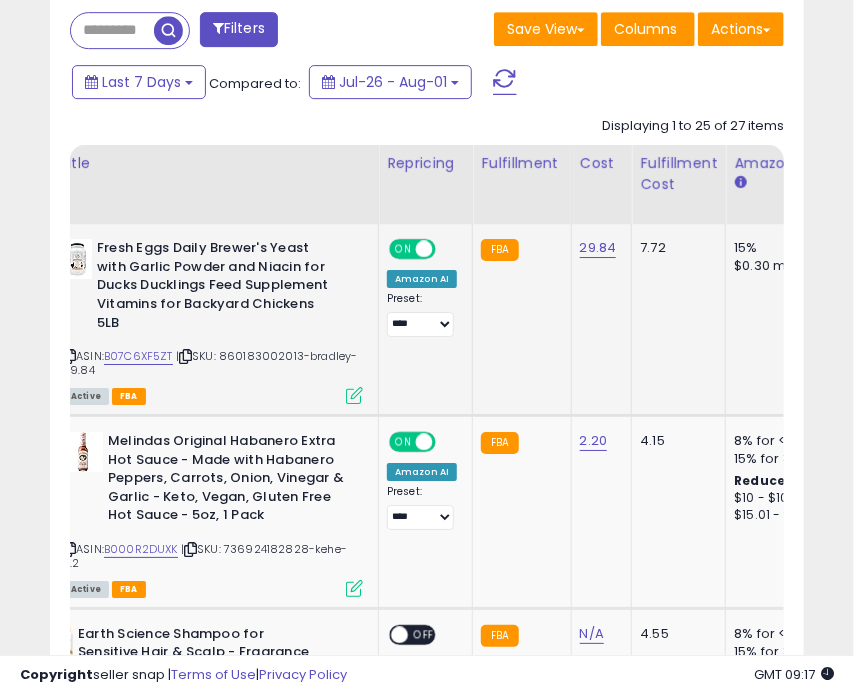 click at bounding box center (69, 356) 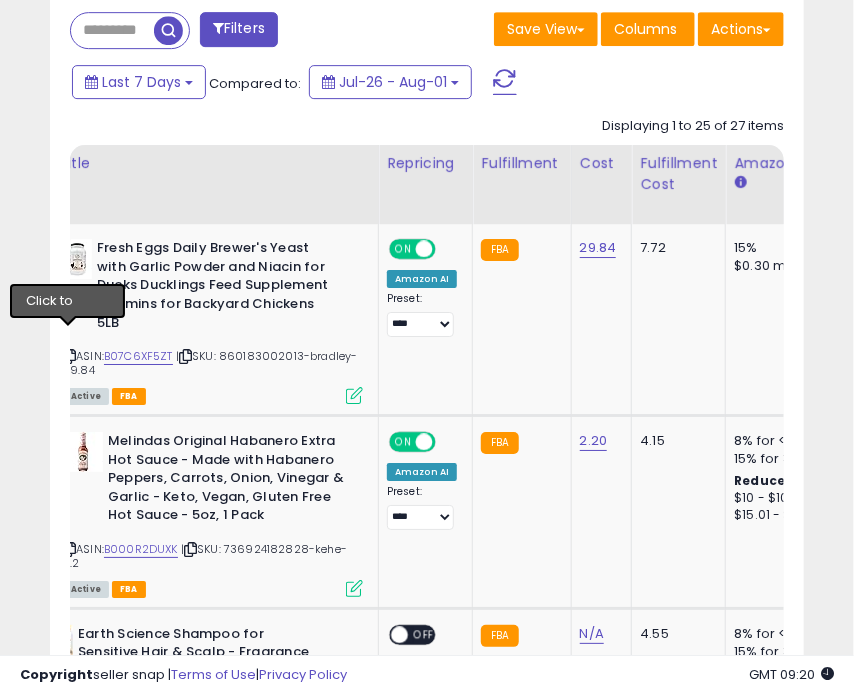click at bounding box center (69, 356) 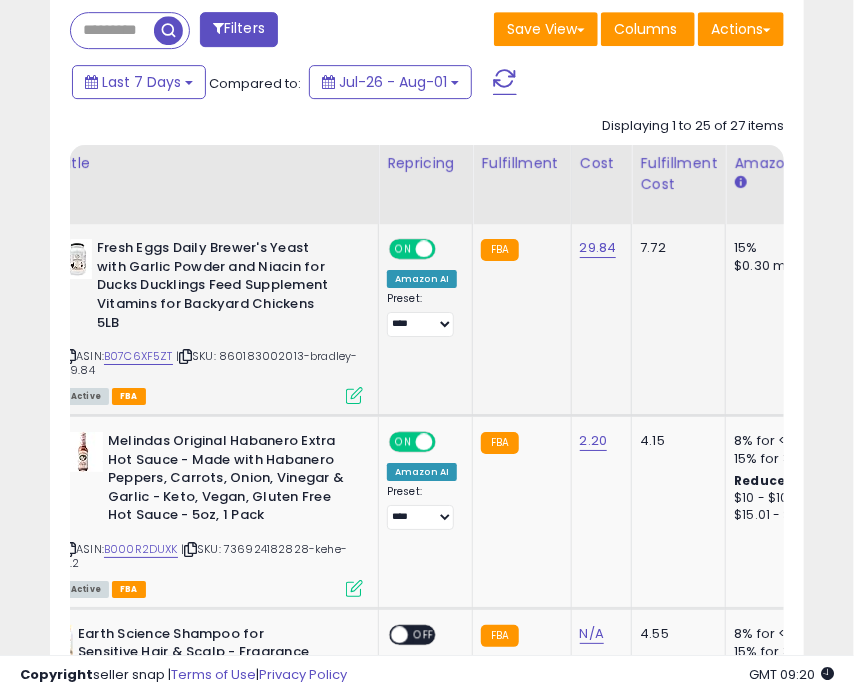 click on "ON" at bounding box center [403, 249] 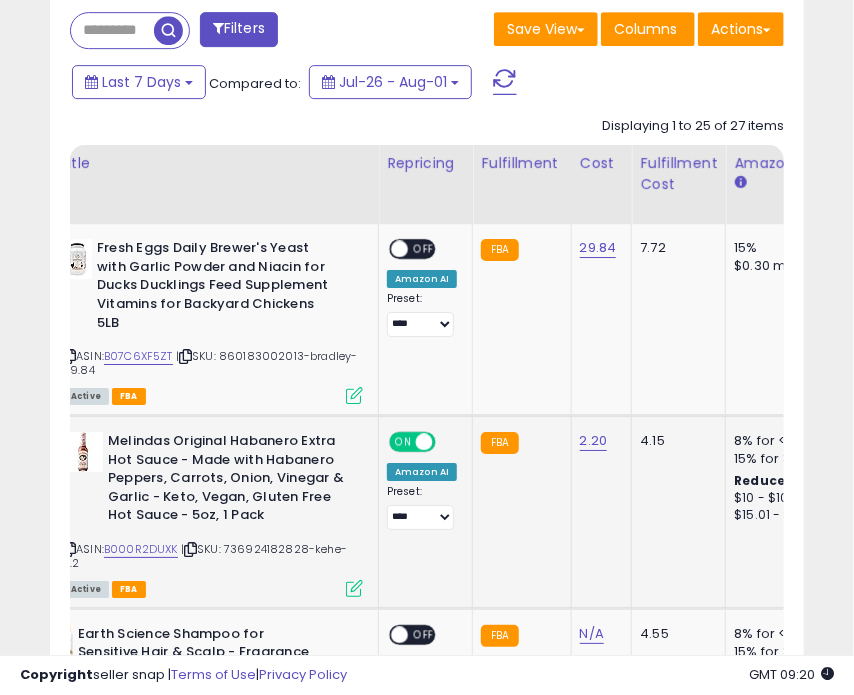 click at bounding box center [424, 442] 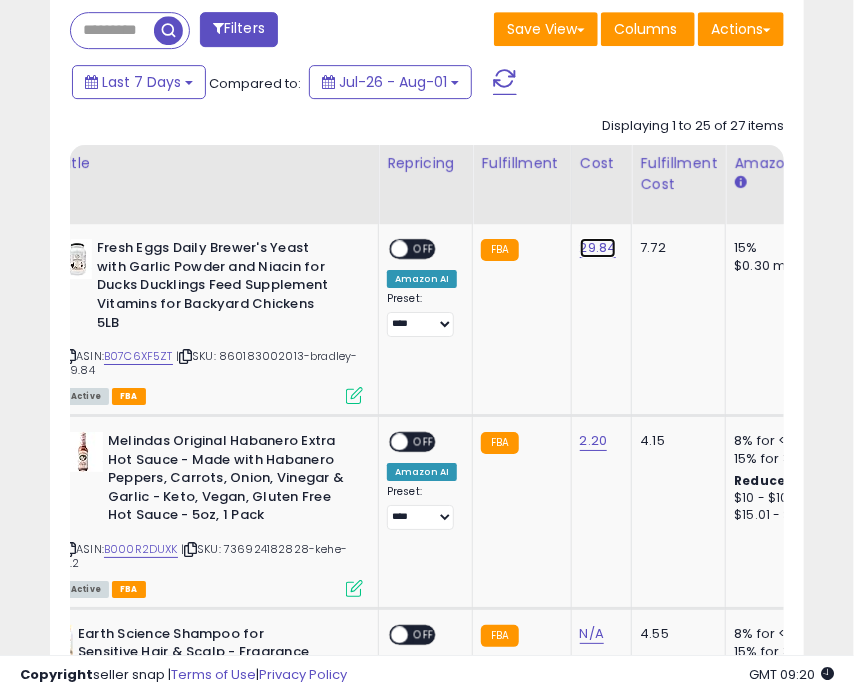 click on "29.84" at bounding box center (598, 248) 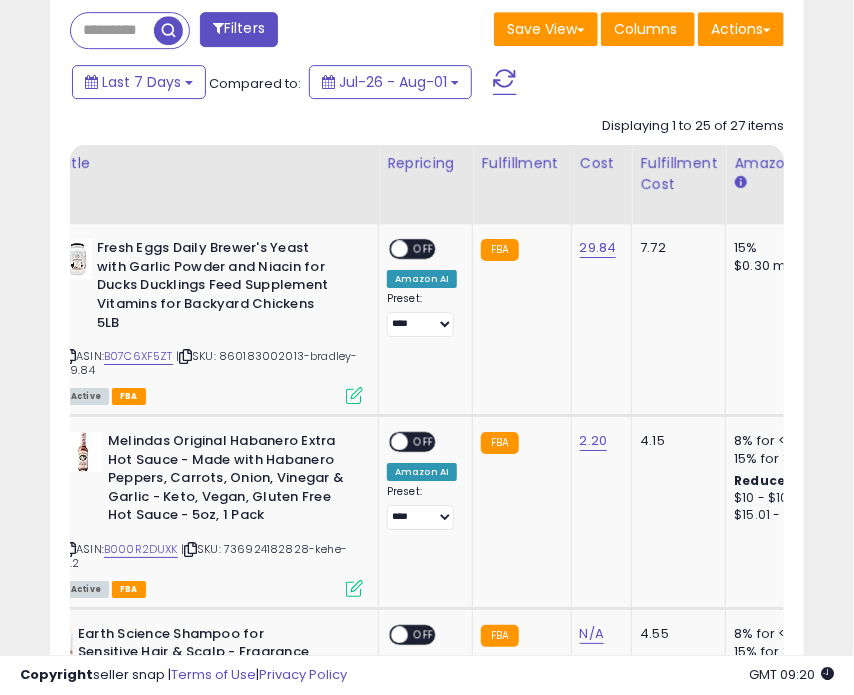 scroll, scrollTop: 0, scrollLeft: 71, axis: horizontal 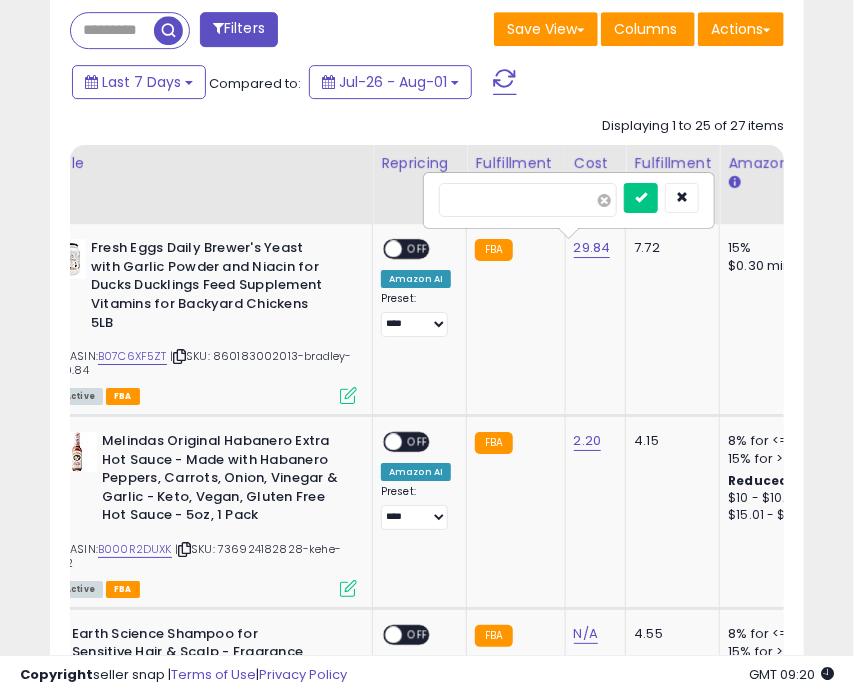 click at bounding box center [604, 200] 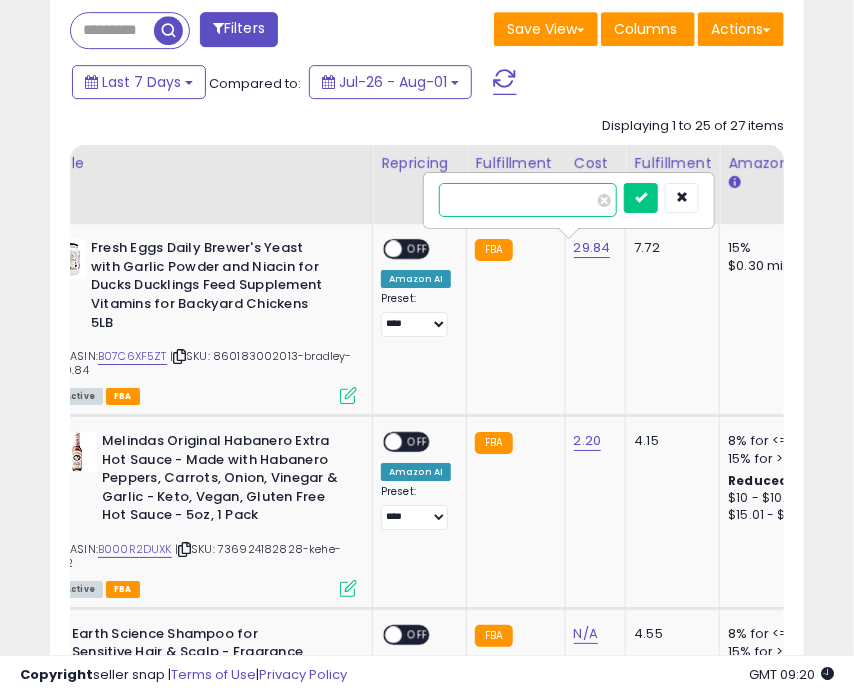 type 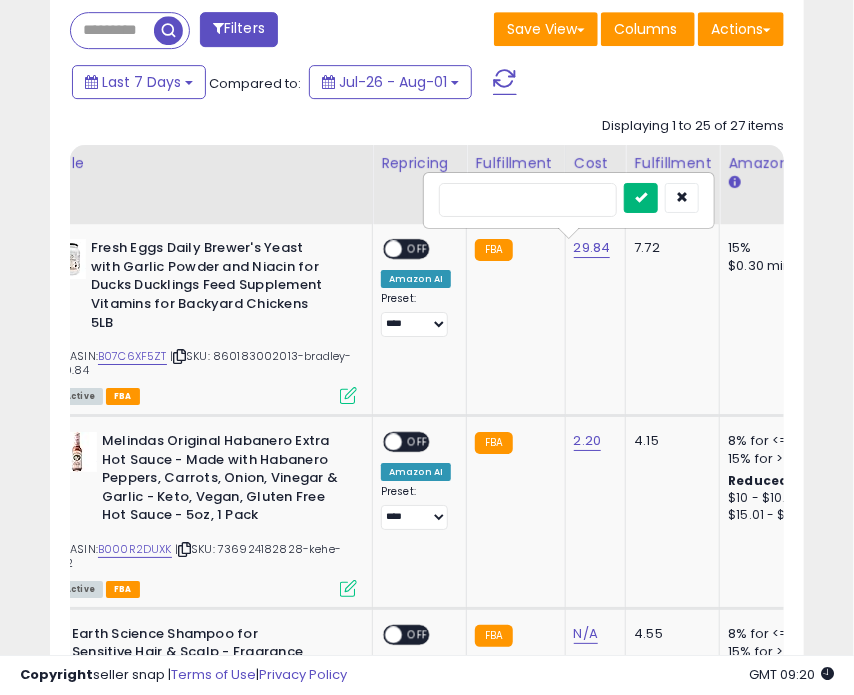 click at bounding box center [641, 198] 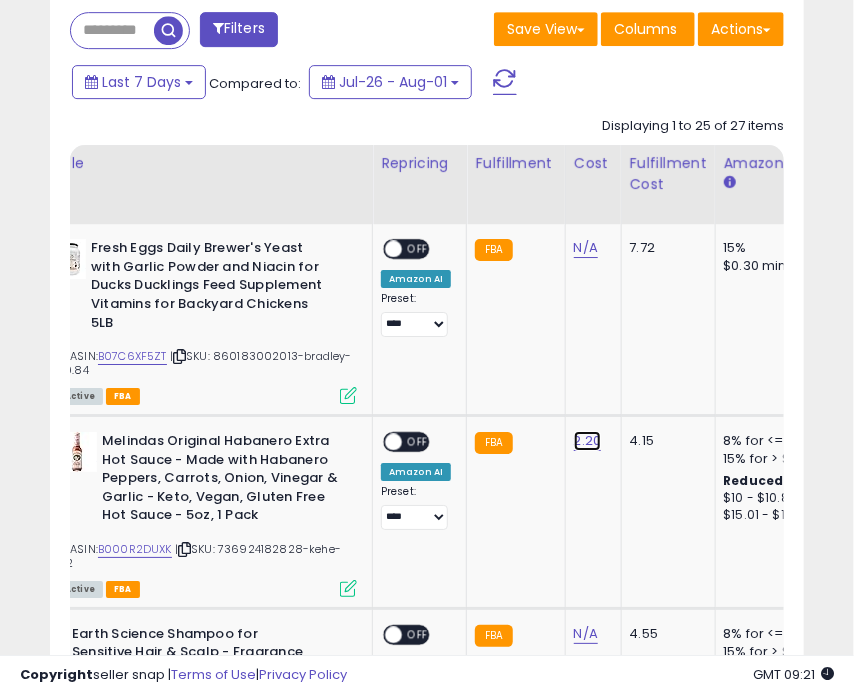 click on "2.20" at bounding box center [586, 248] 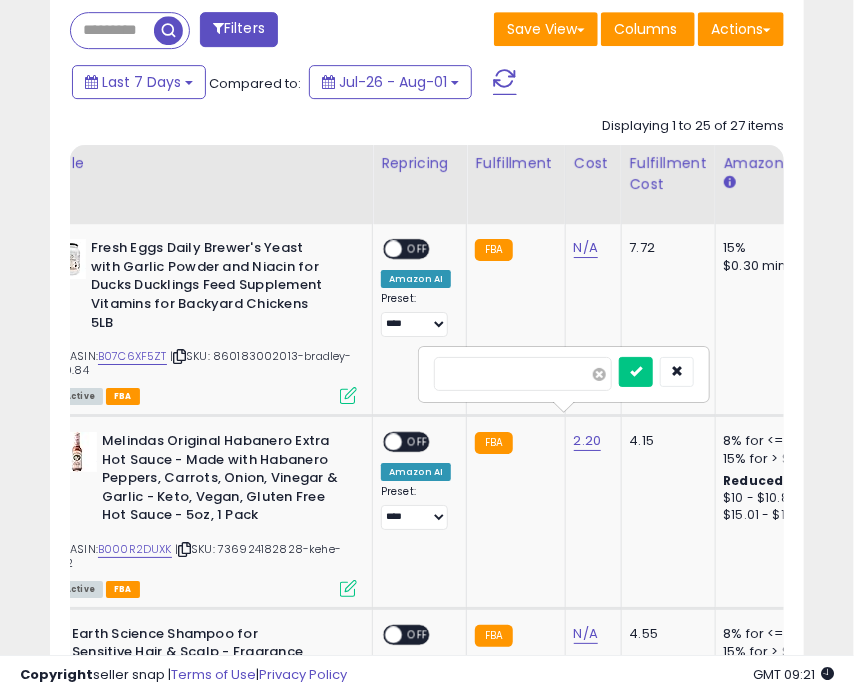 click at bounding box center [599, 374] 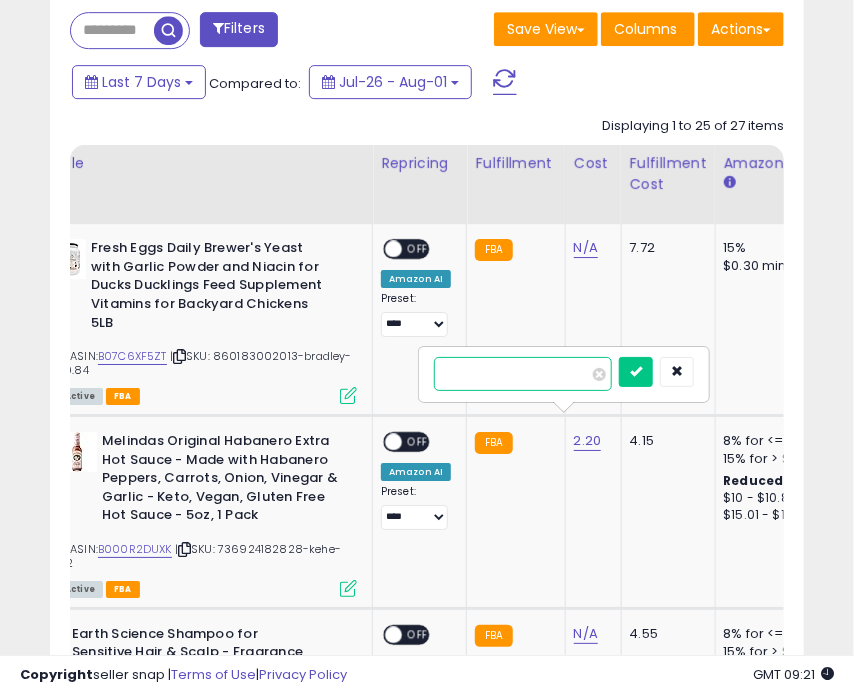 type 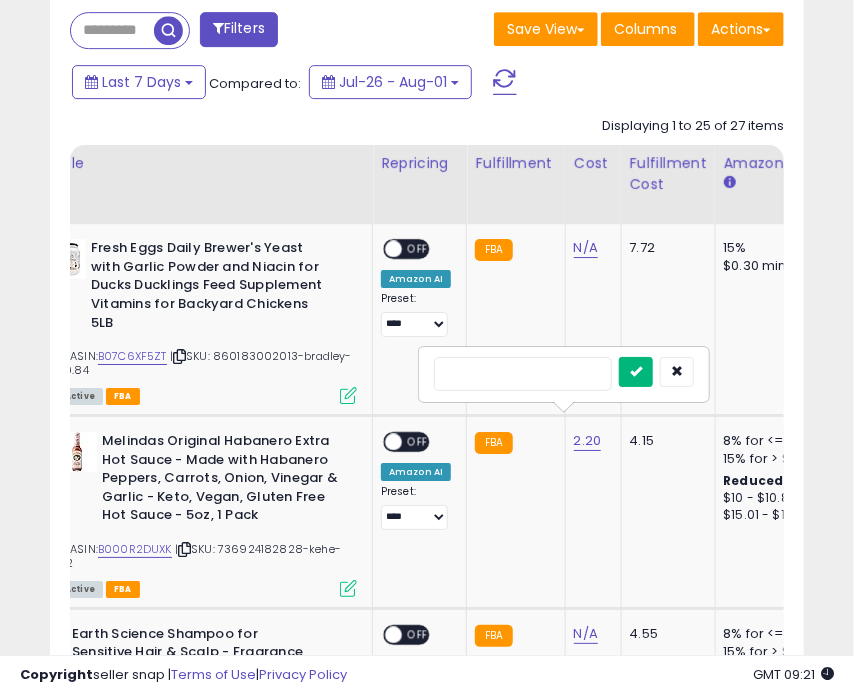 click at bounding box center (636, 372) 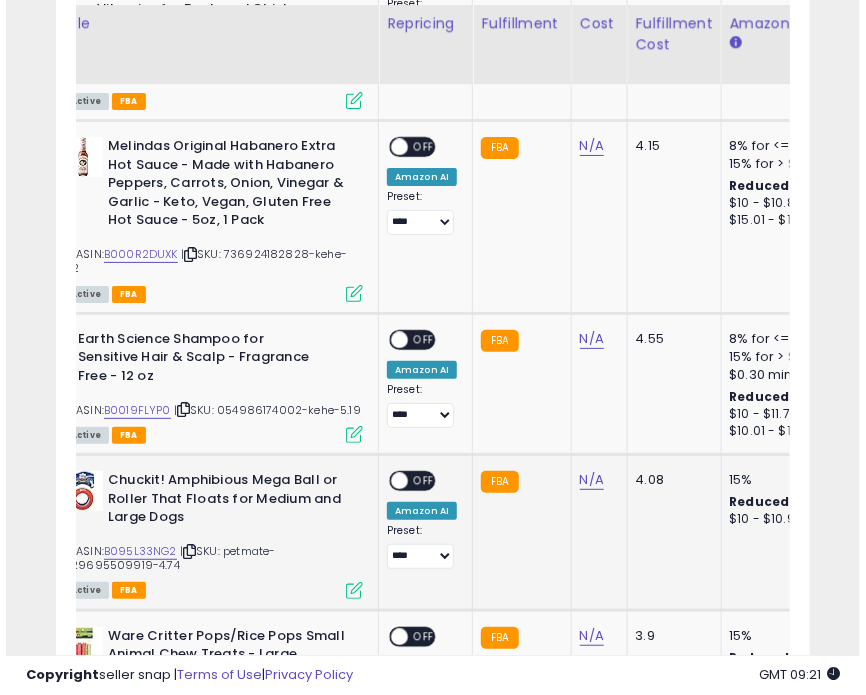 scroll, scrollTop: 2100, scrollLeft: 0, axis: vertical 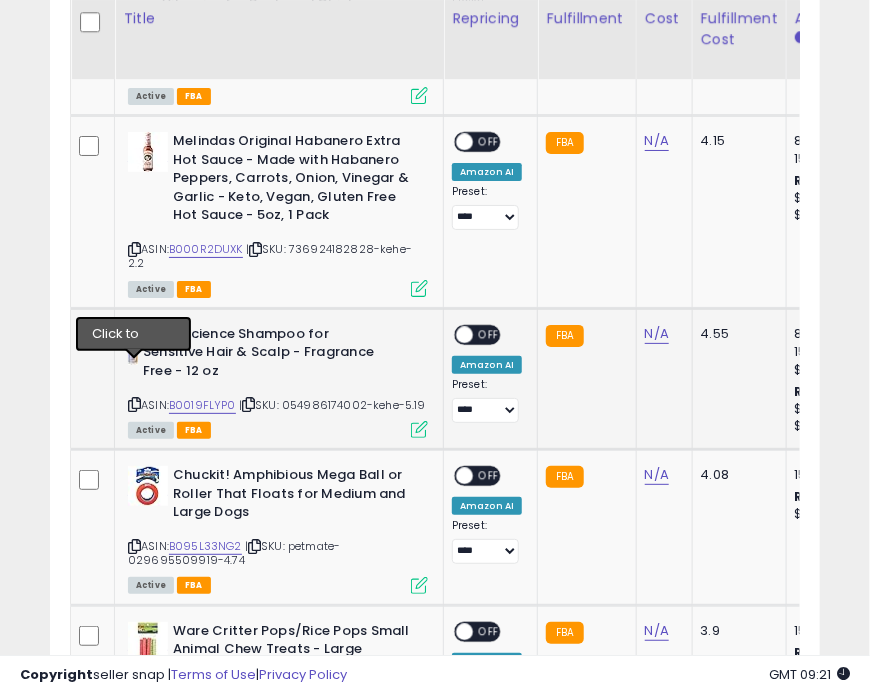 click at bounding box center (134, 404) 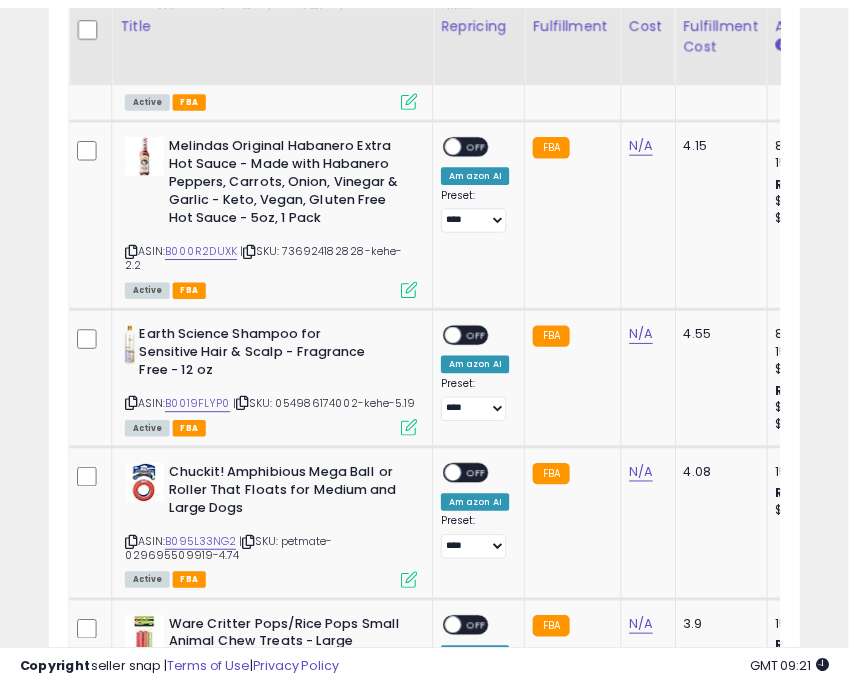 scroll, scrollTop: 389, scrollLeft: 738, axis: both 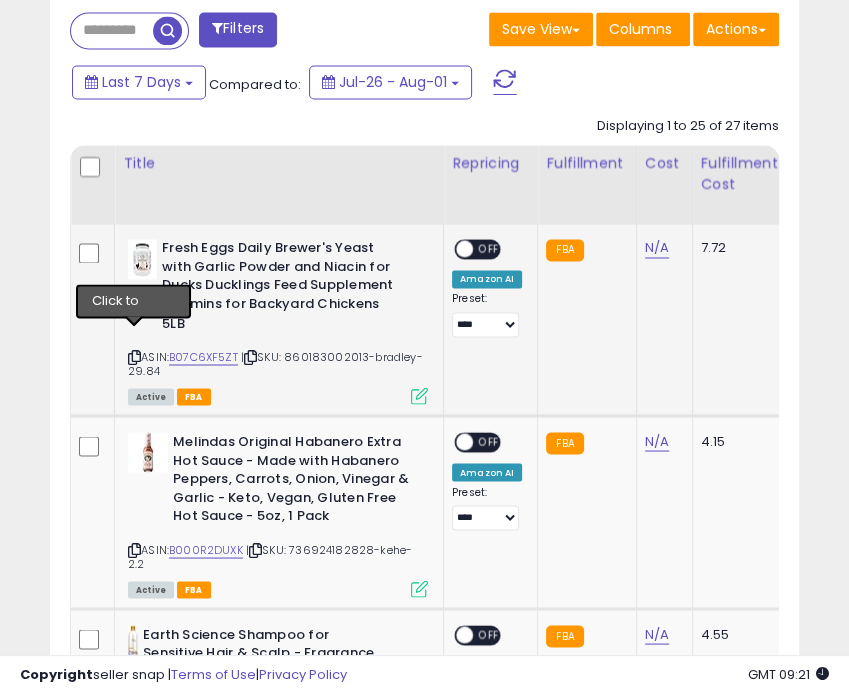 click at bounding box center (134, 356) 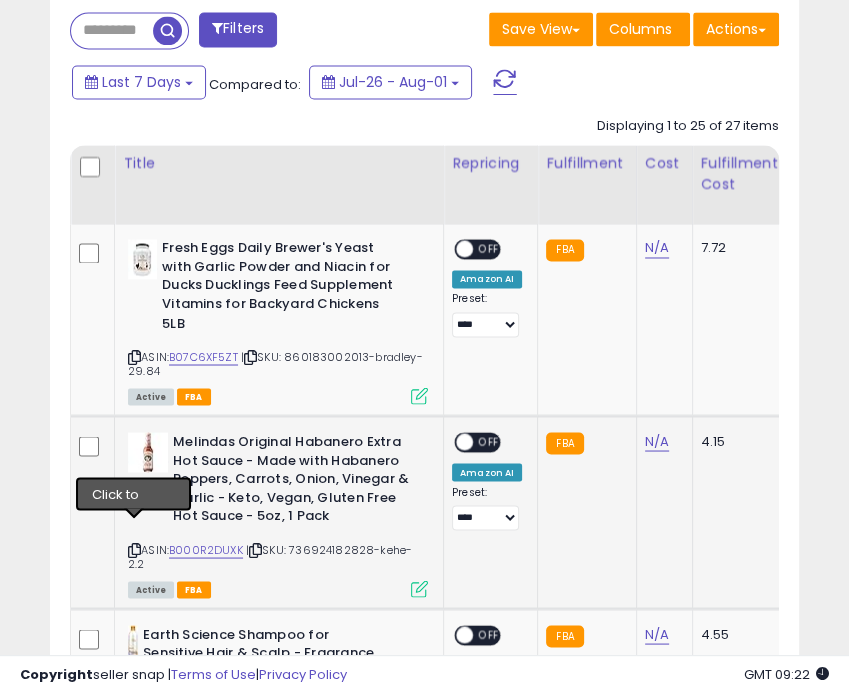click at bounding box center (134, 549) 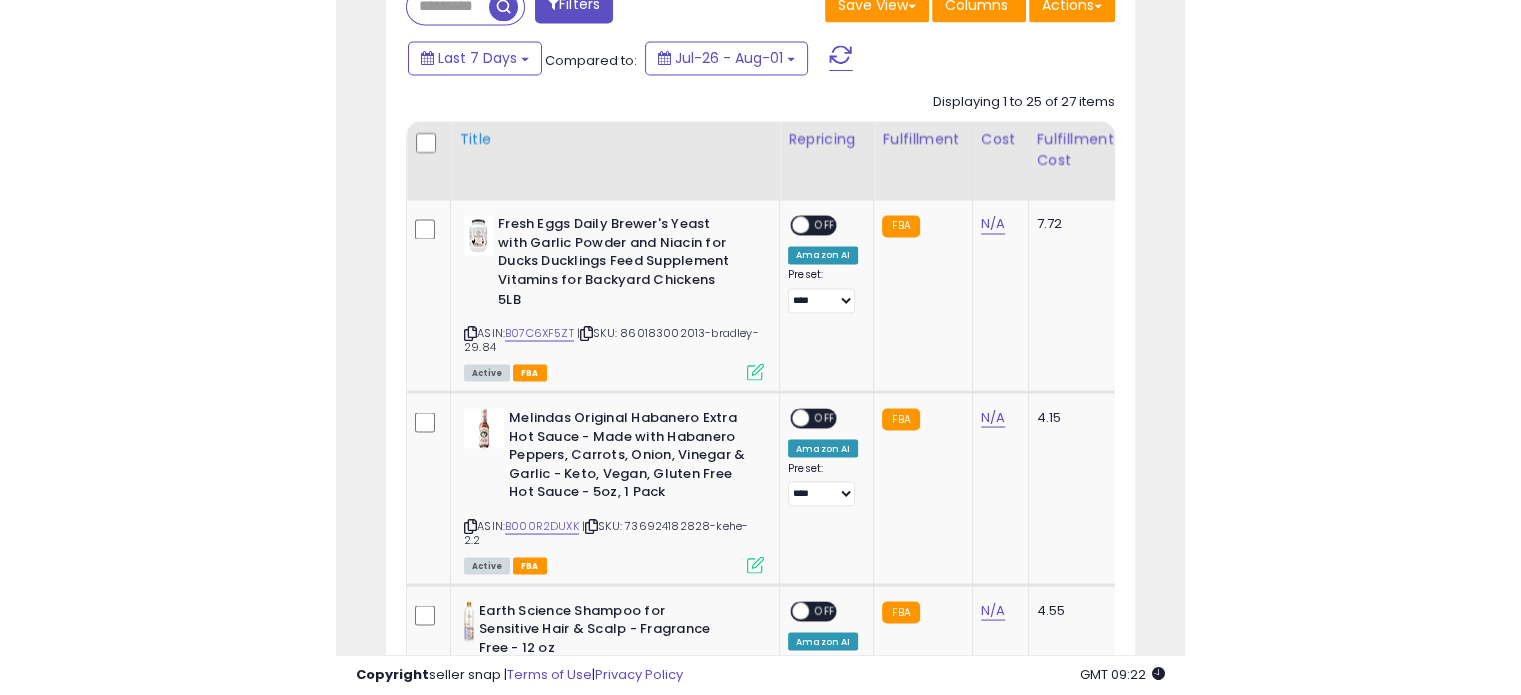 scroll, scrollTop: 1800, scrollLeft: 0, axis: vertical 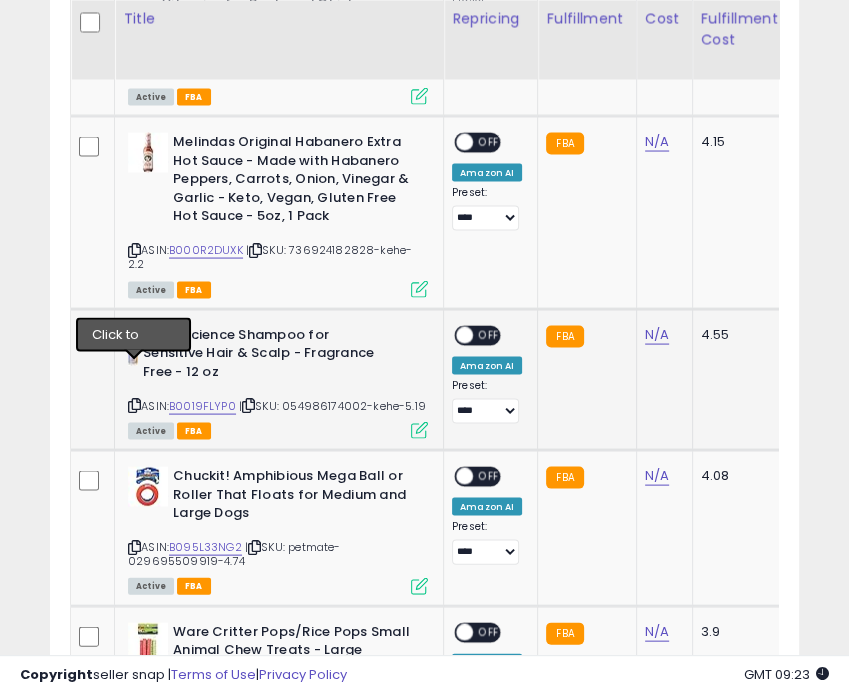 click at bounding box center [134, 404] 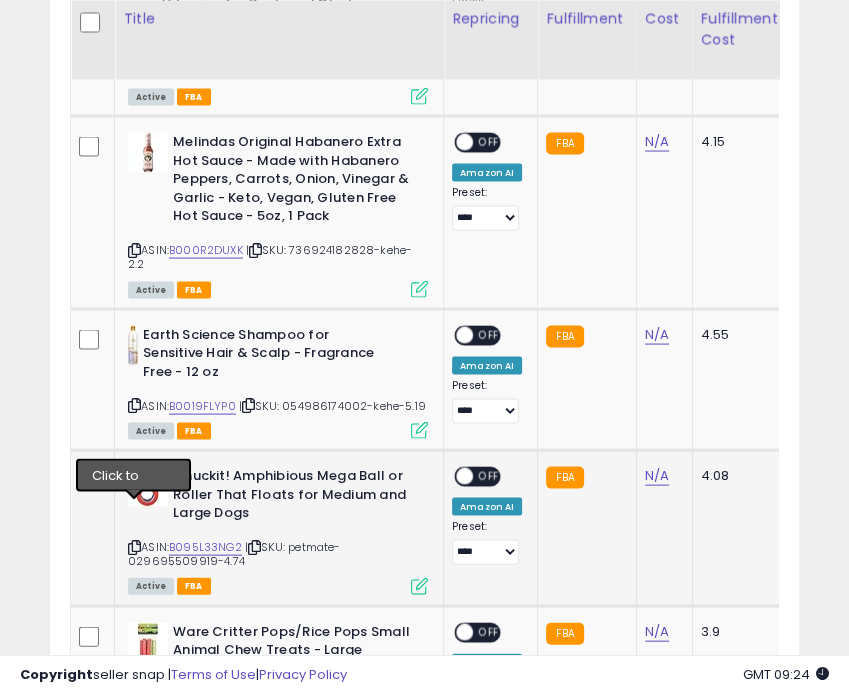 click at bounding box center (134, 546) 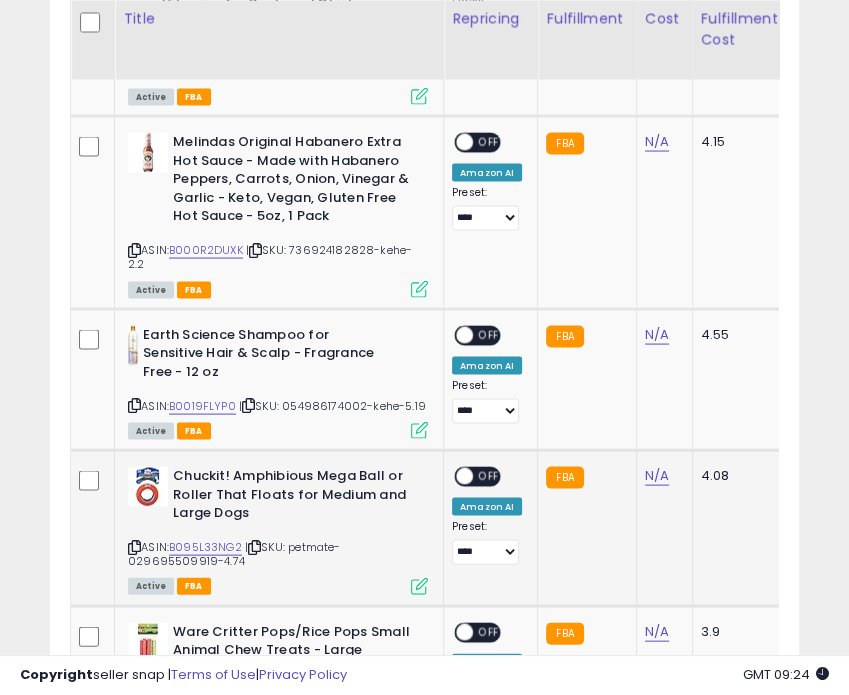 scroll, scrollTop: 2400, scrollLeft: 0, axis: vertical 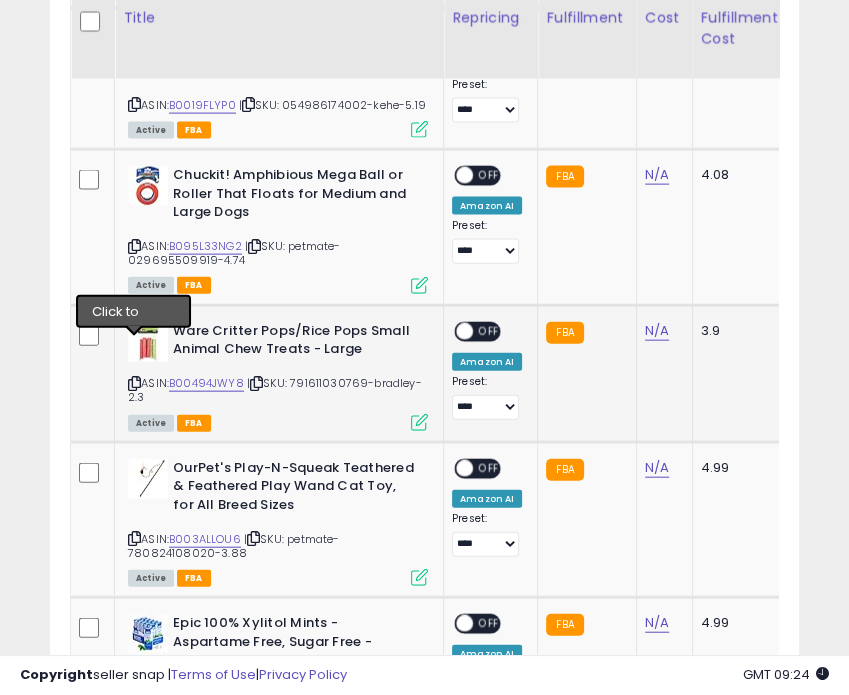 click at bounding box center (134, 383) 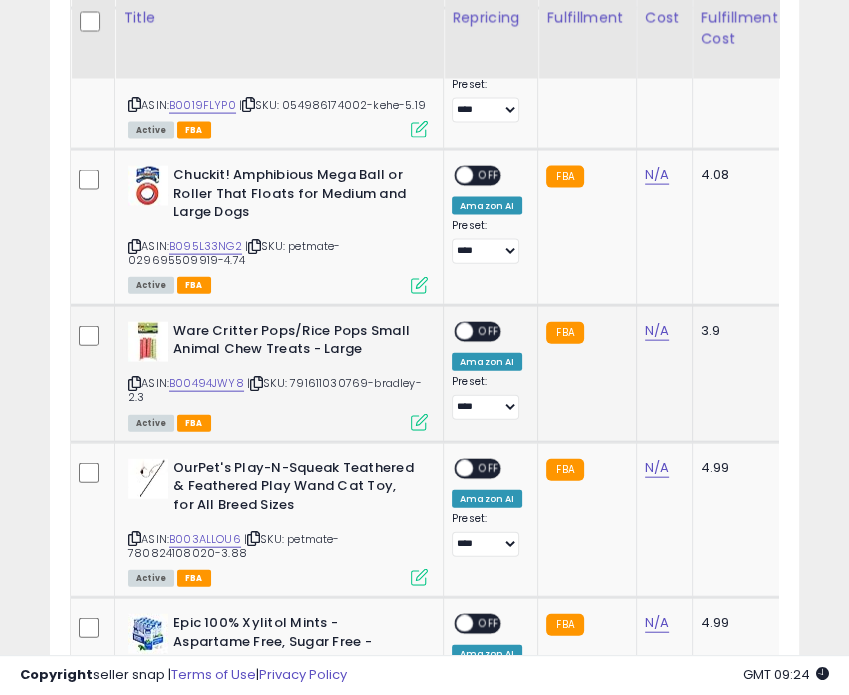 scroll, scrollTop: 2700, scrollLeft: 0, axis: vertical 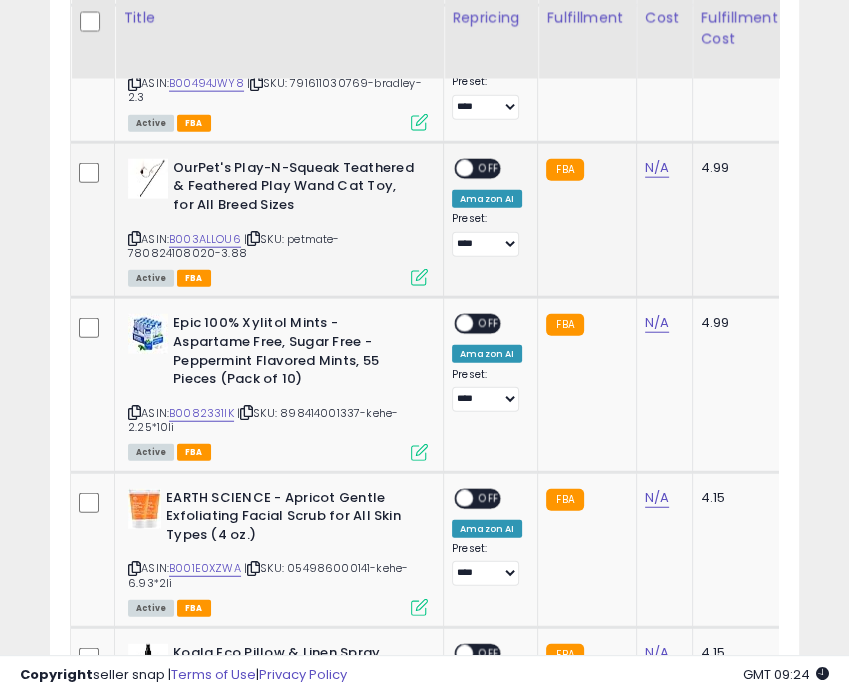 click at bounding box center (134, 238) 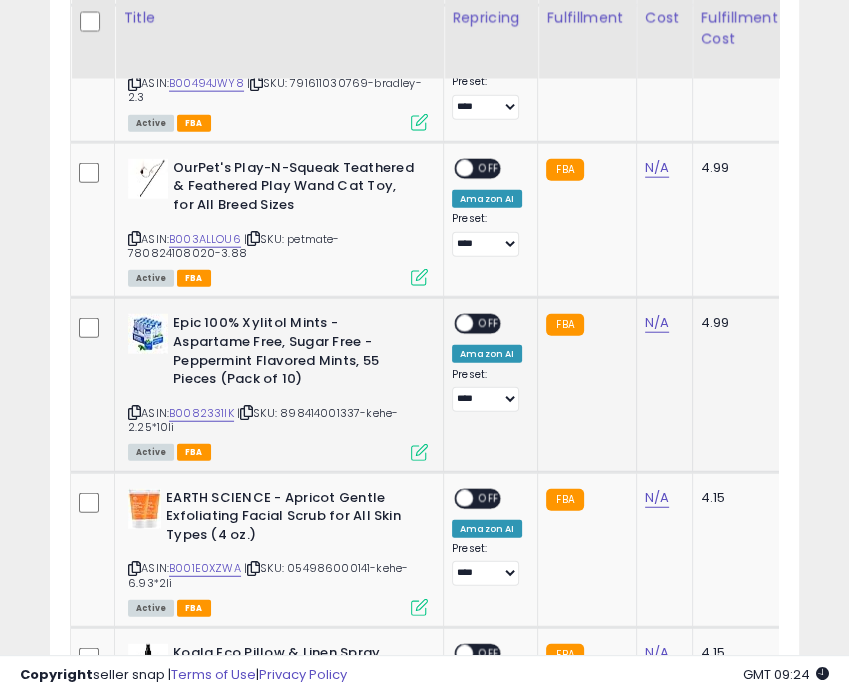 click at bounding box center [134, 412] 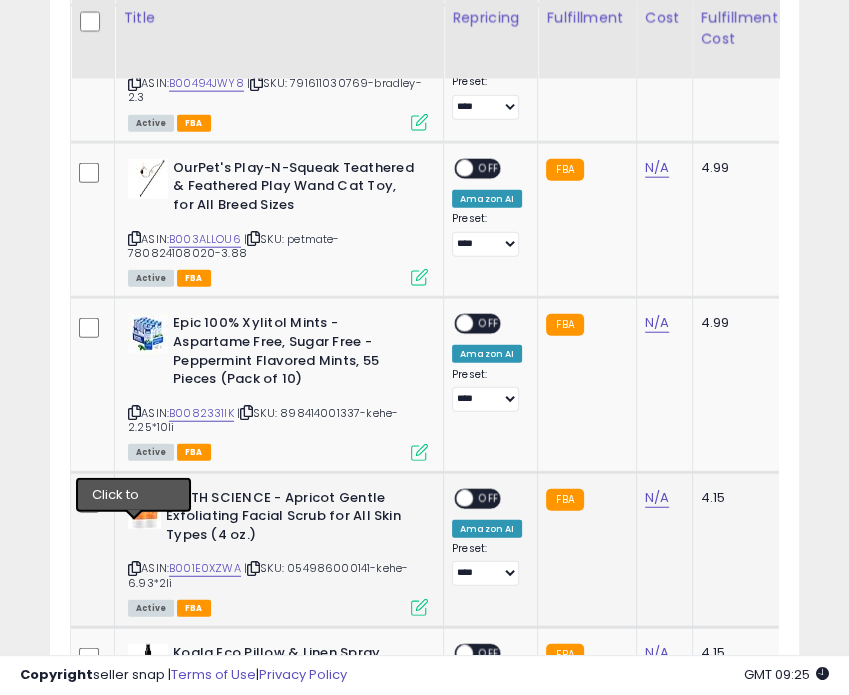 click at bounding box center (134, 568) 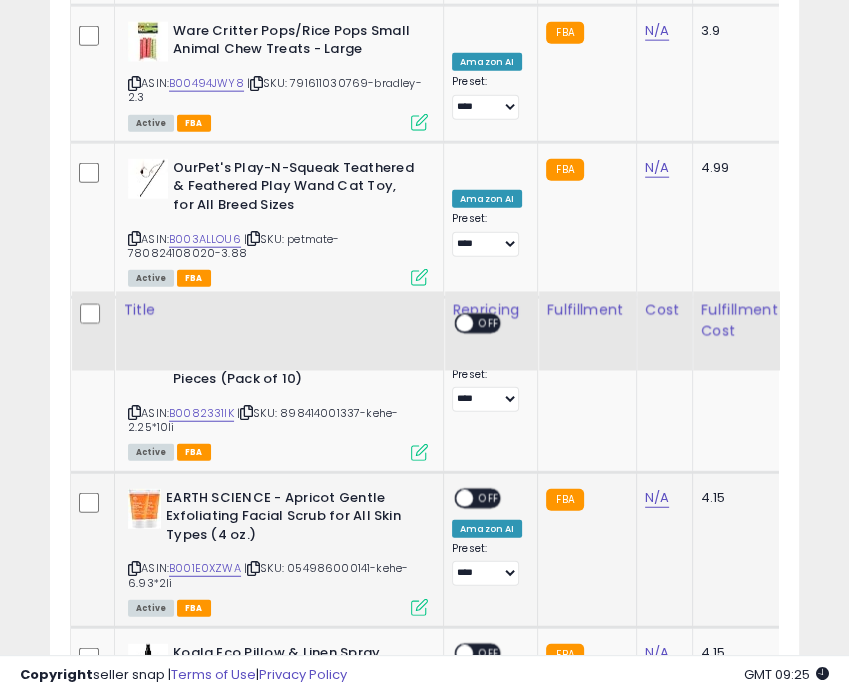scroll, scrollTop: 3000, scrollLeft: 0, axis: vertical 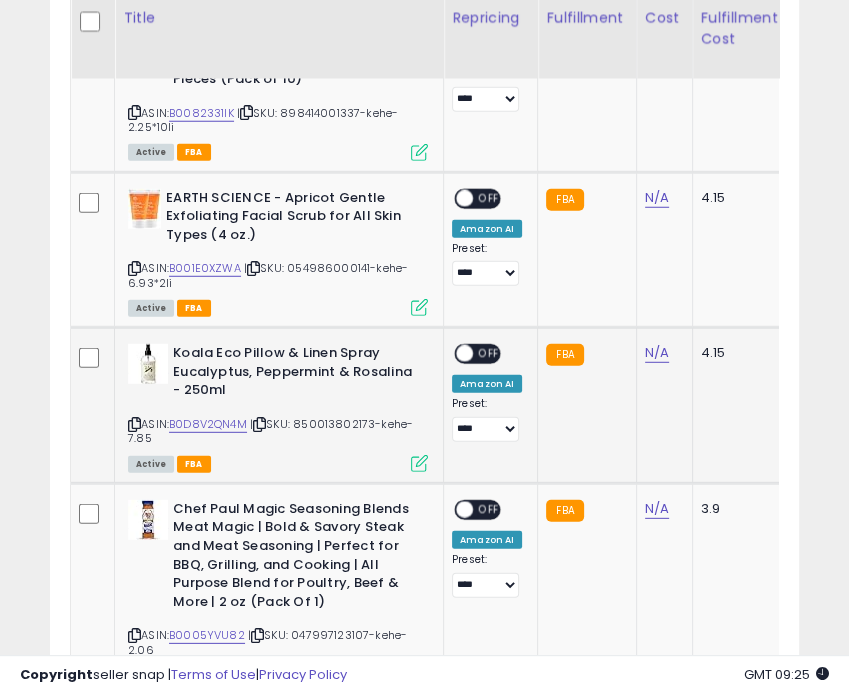 click at bounding box center (134, 424) 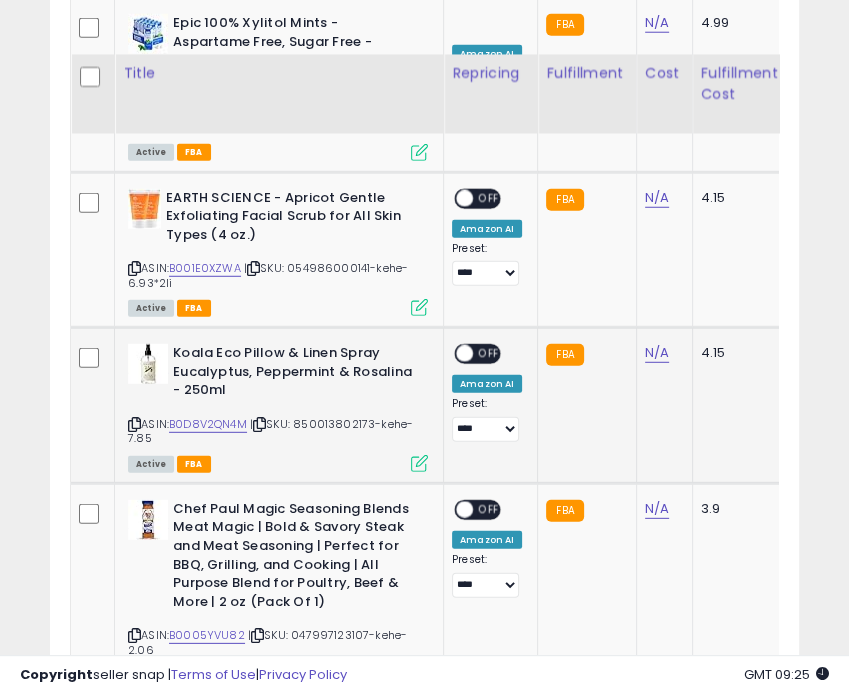 scroll, scrollTop: 3300, scrollLeft: 0, axis: vertical 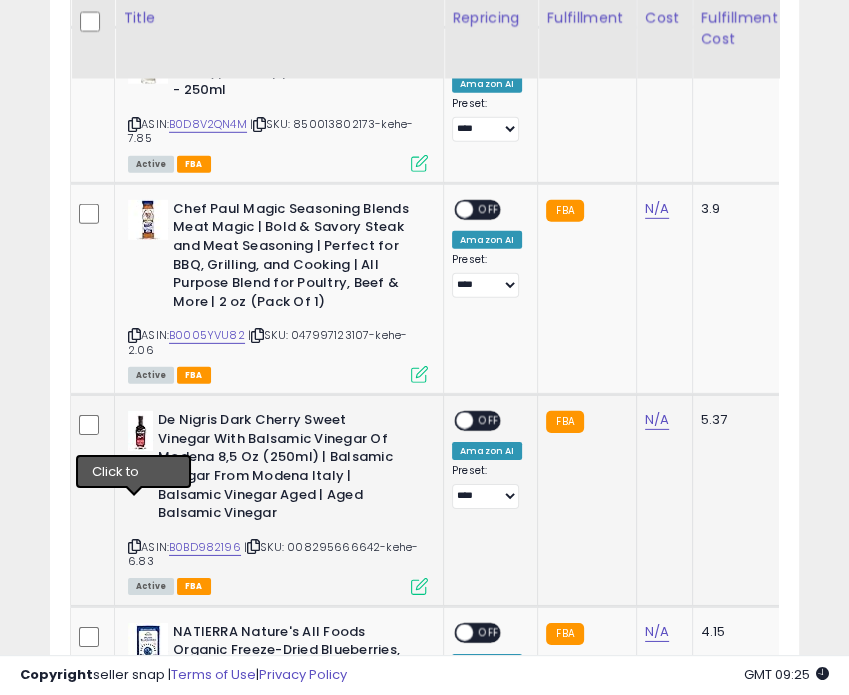 click at bounding box center [134, 546] 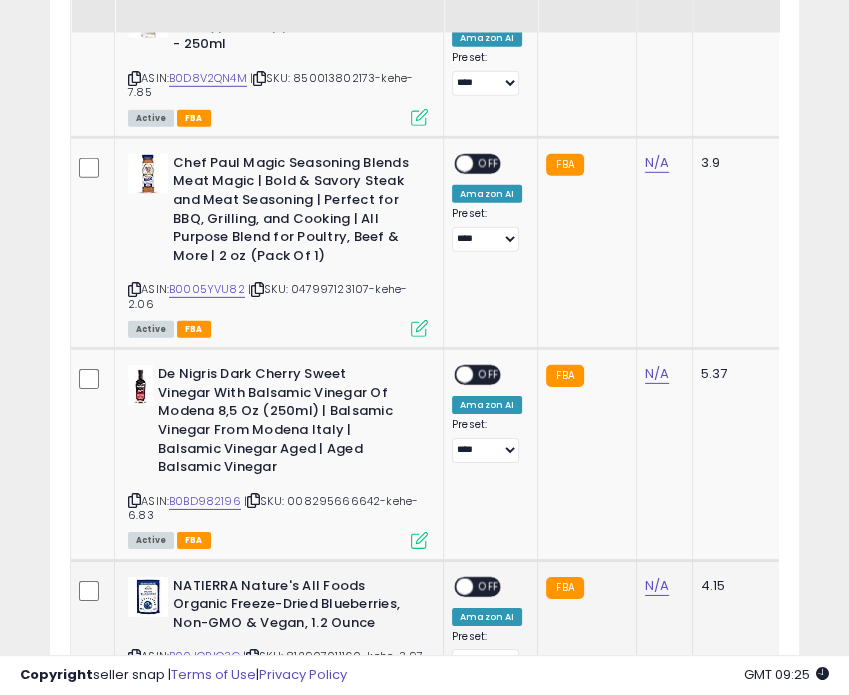 scroll, scrollTop: 3600, scrollLeft: 0, axis: vertical 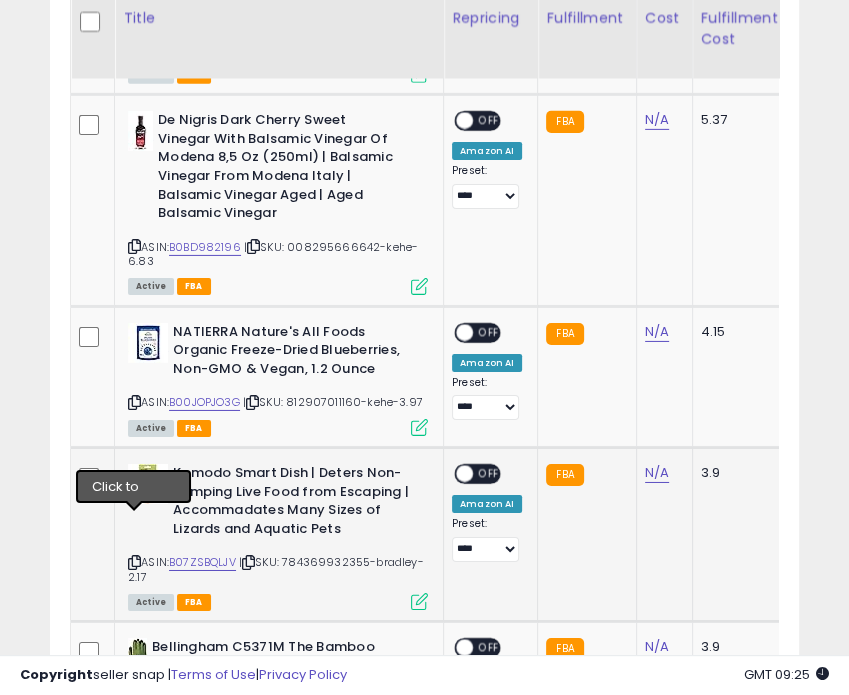 click at bounding box center (134, 562) 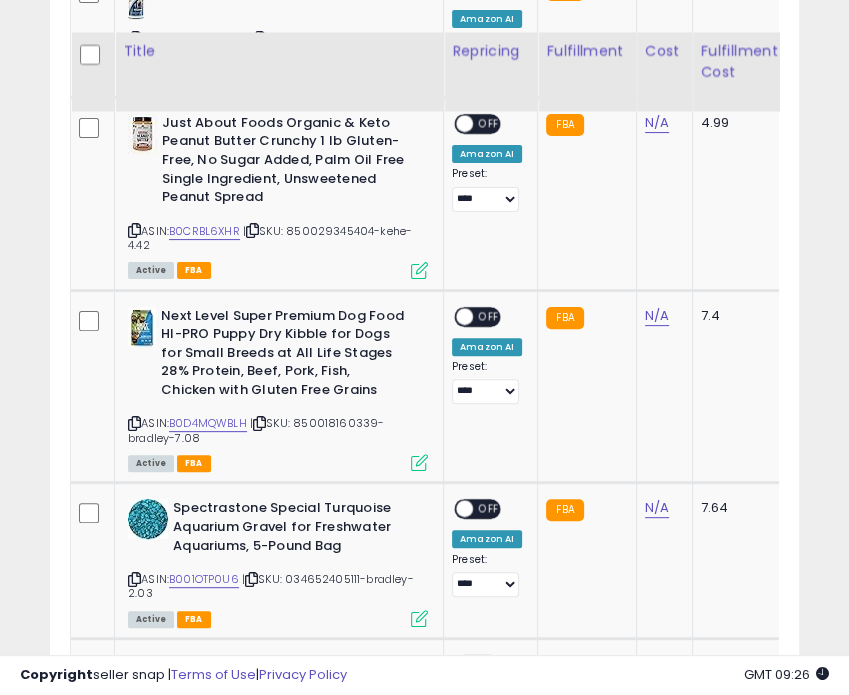 scroll, scrollTop: 4500, scrollLeft: 0, axis: vertical 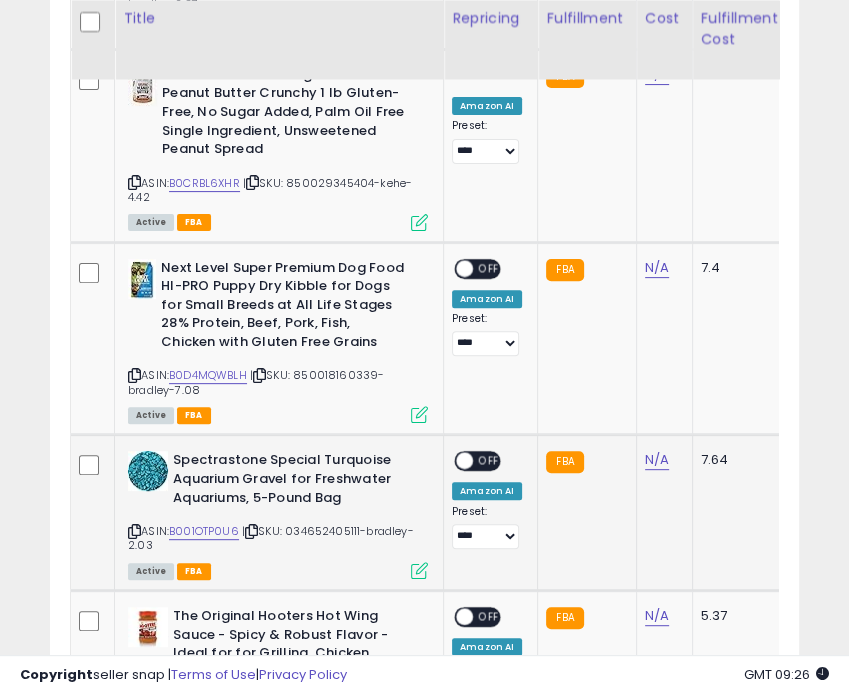 click at bounding box center [134, 531] 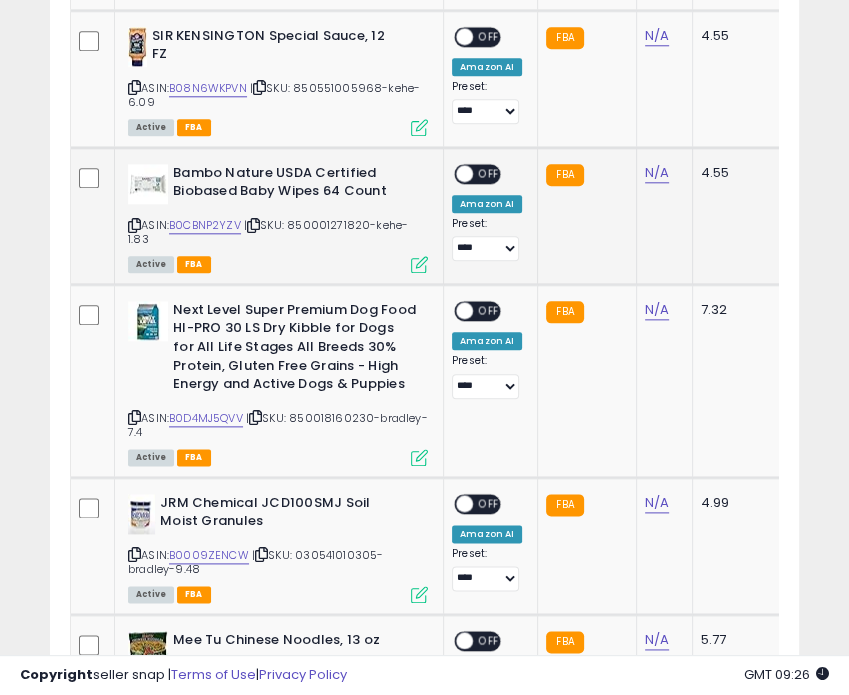 scroll, scrollTop: 5592, scrollLeft: 0, axis: vertical 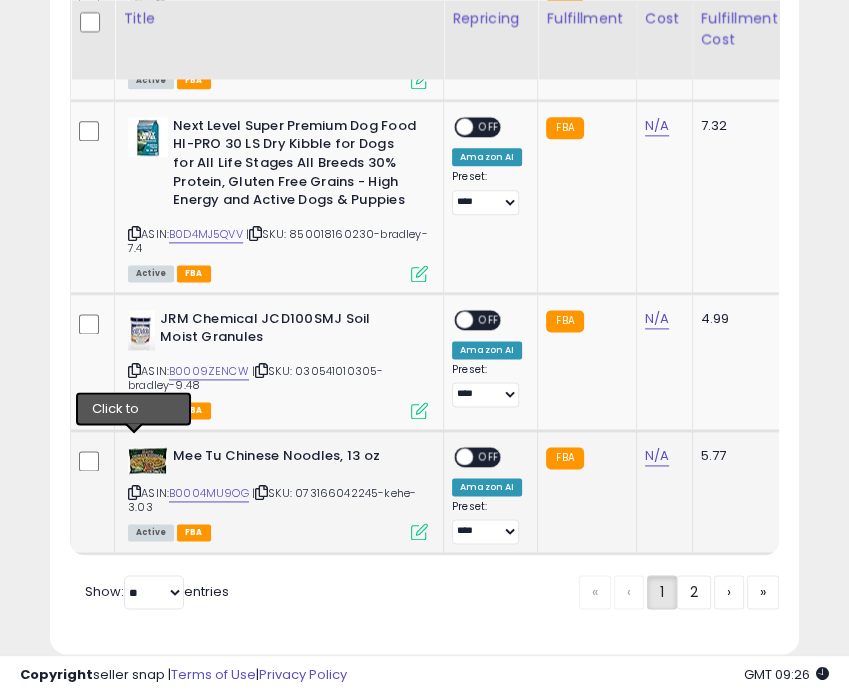 click at bounding box center [134, 492] 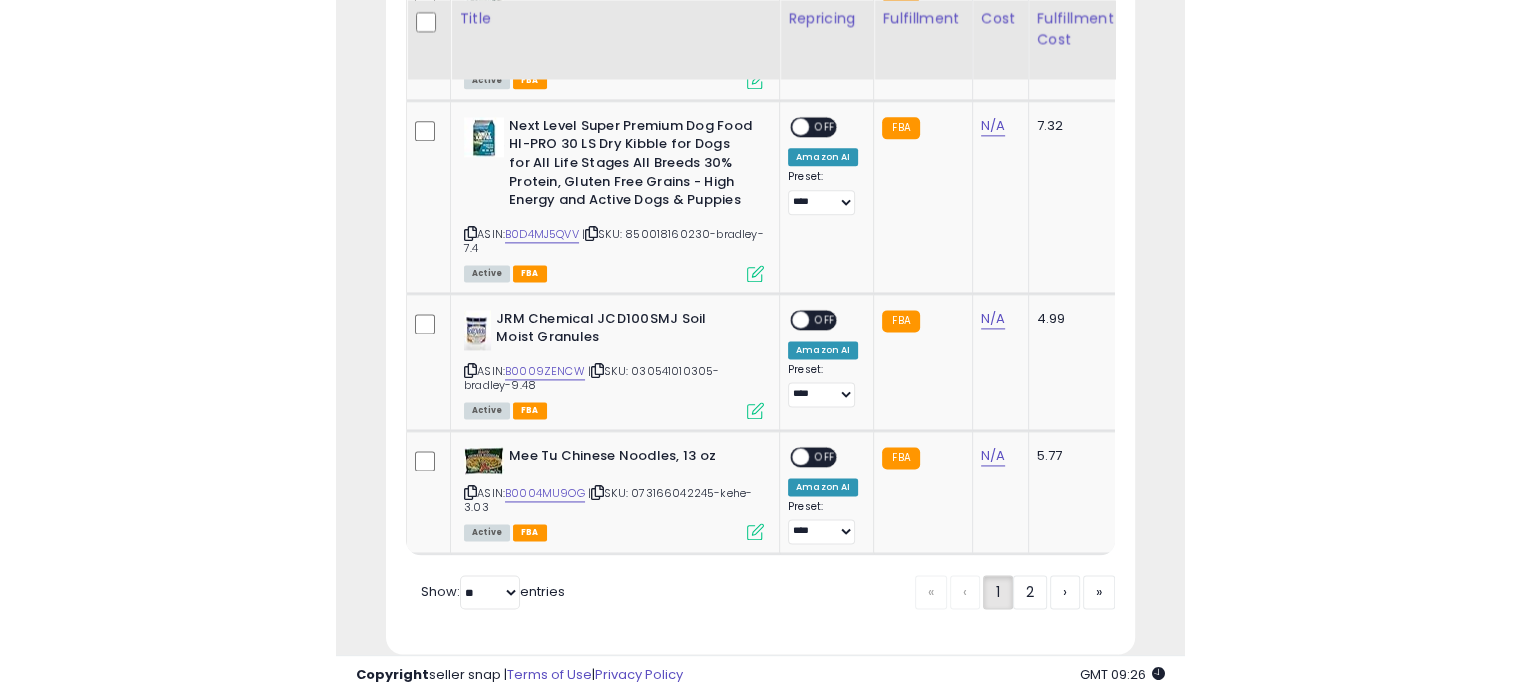 scroll, scrollTop: 4617, scrollLeft: 0, axis: vertical 